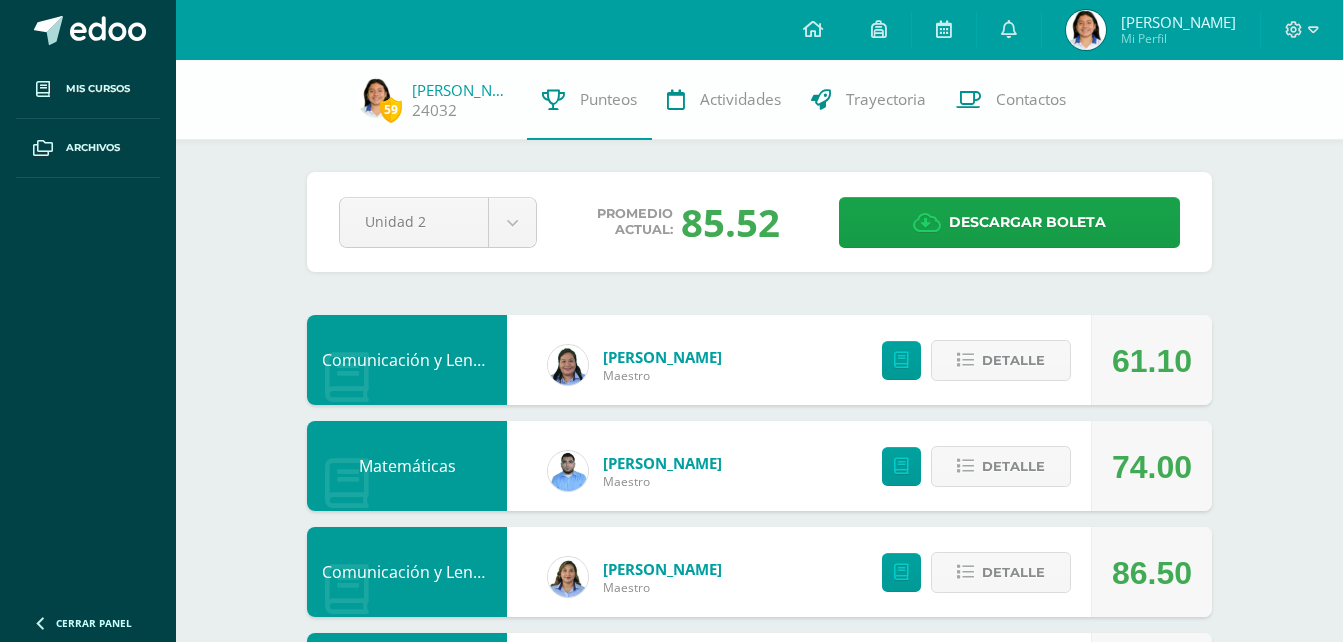 scroll, scrollTop: 0, scrollLeft: 0, axis: both 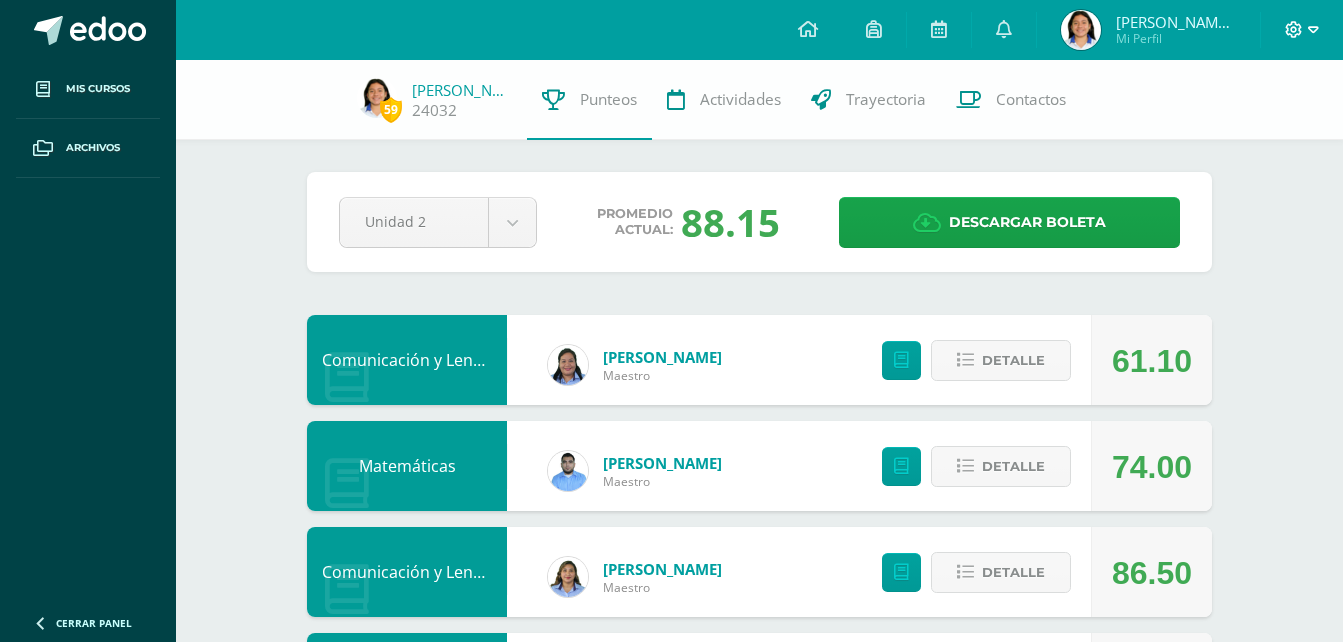 click 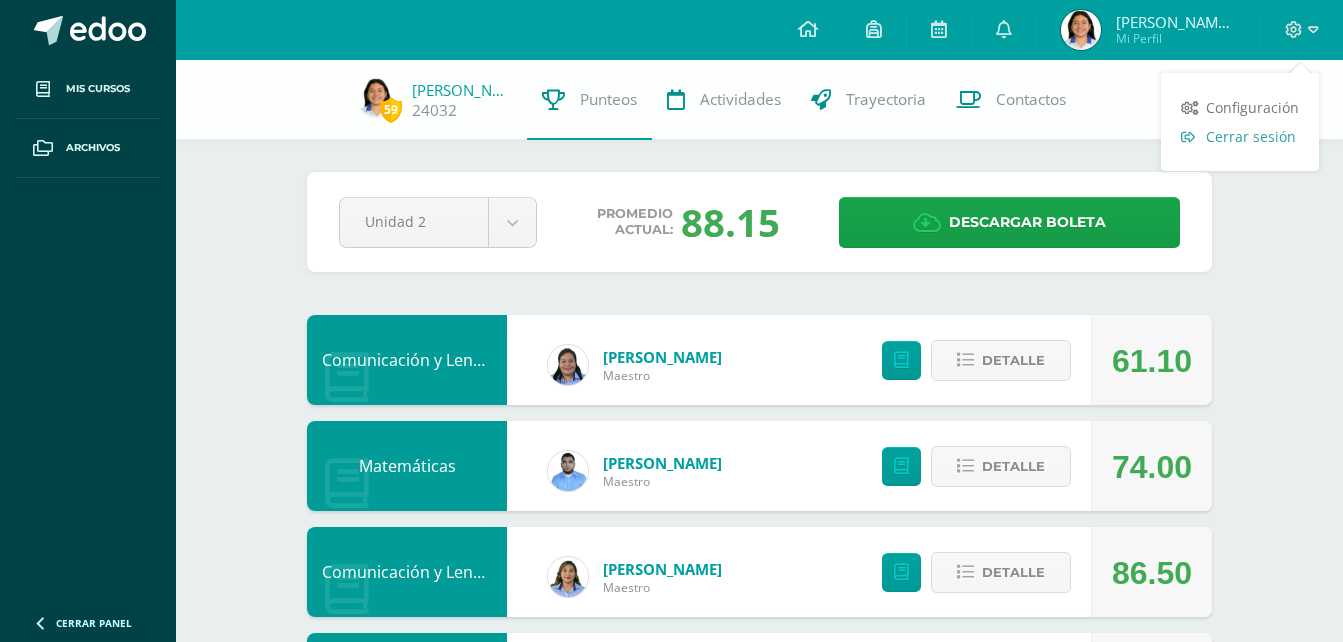 click on "Cerrar sesión" at bounding box center [1251, 136] 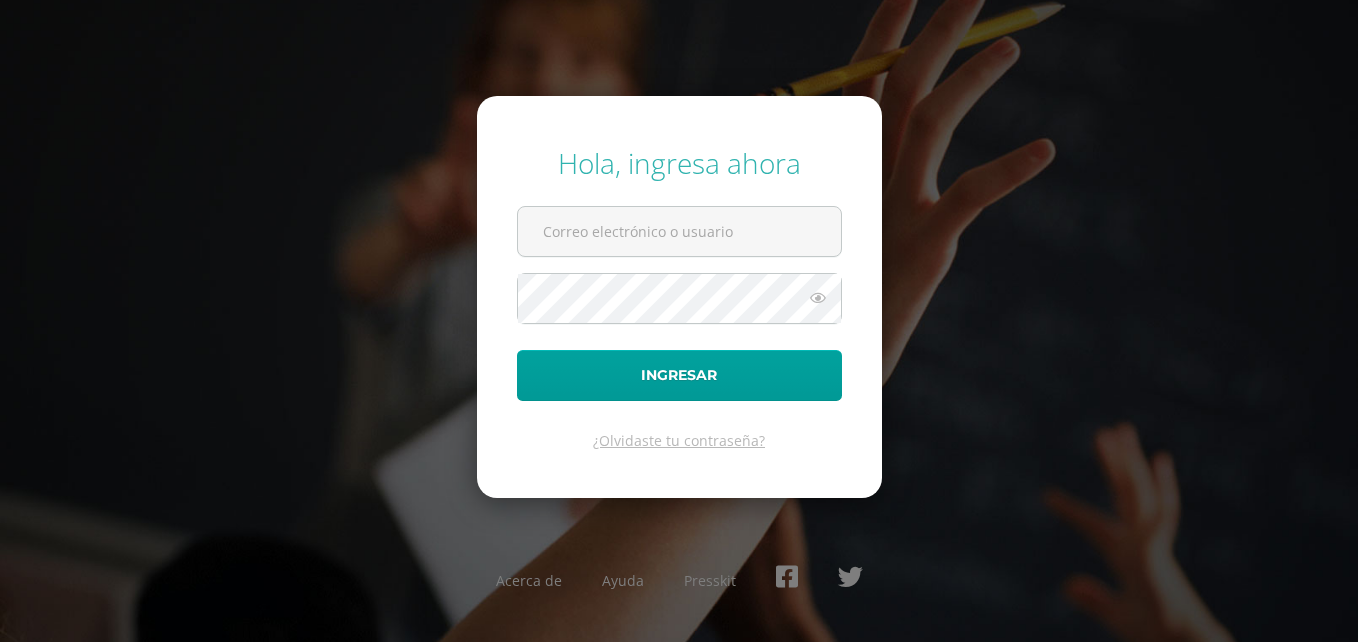 scroll, scrollTop: 0, scrollLeft: 0, axis: both 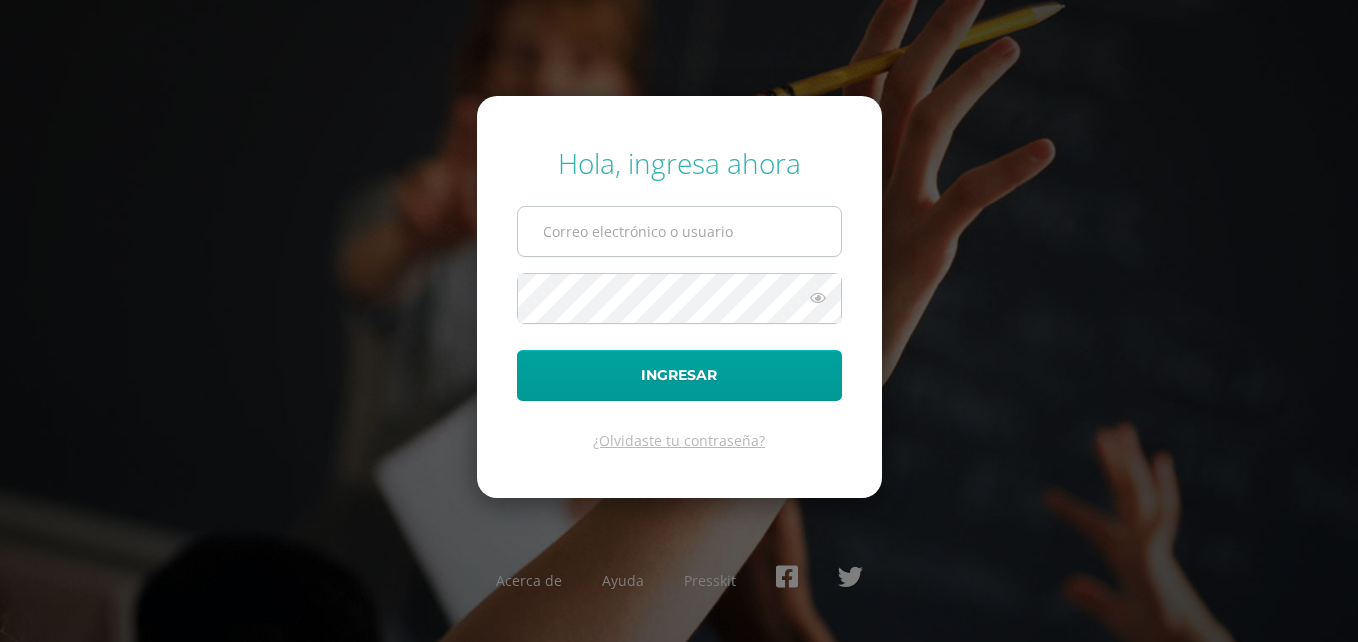 click at bounding box center (679, 231) 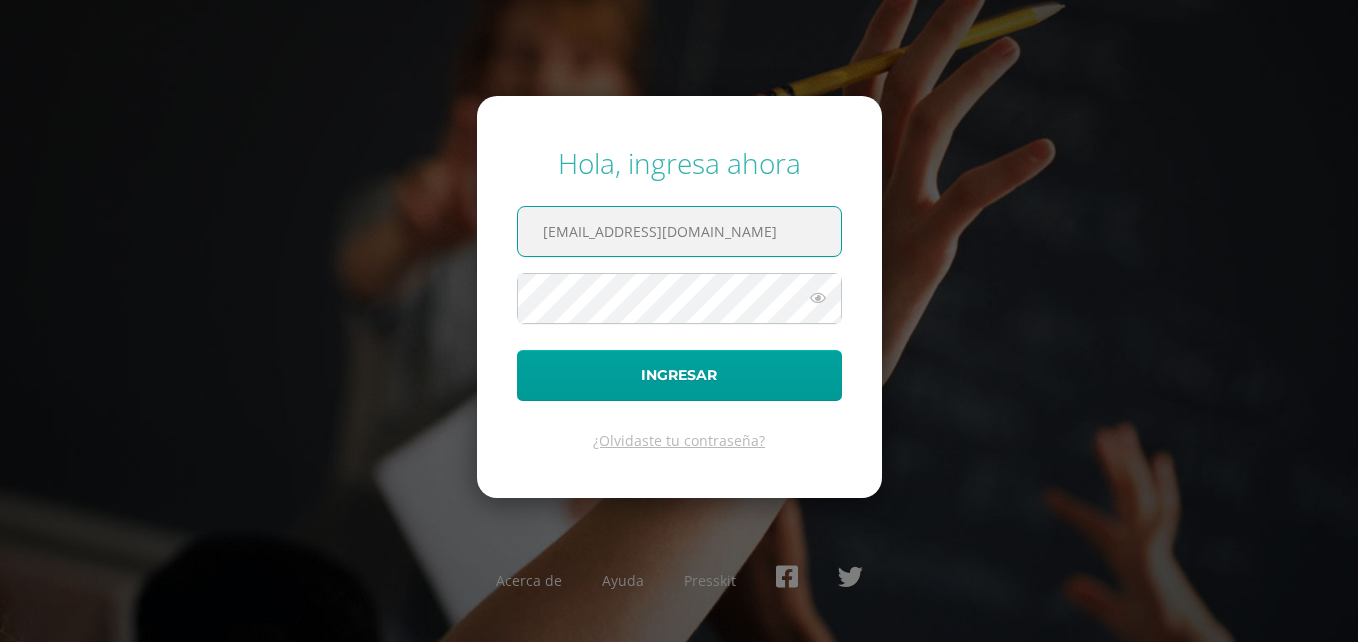 click on "24032@lasallechiquimula.edu.gt" at bounding box center (679, 231) 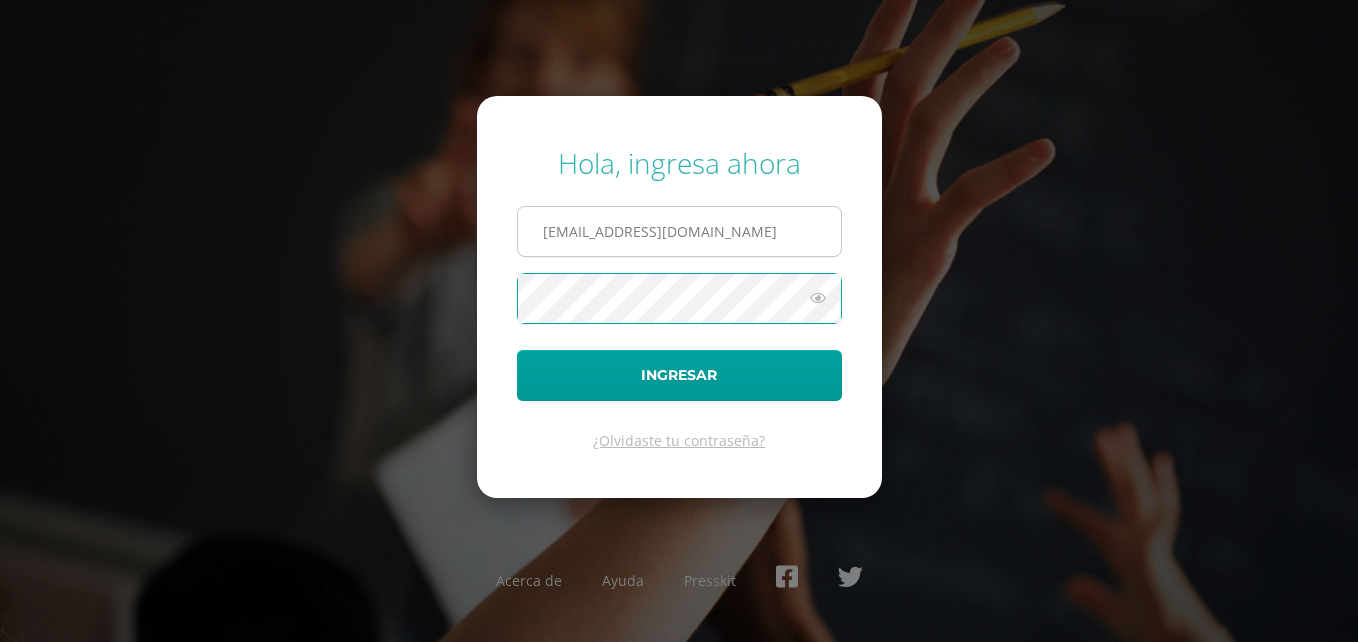 click on "Ingresar" at bounding box center [679, 375] 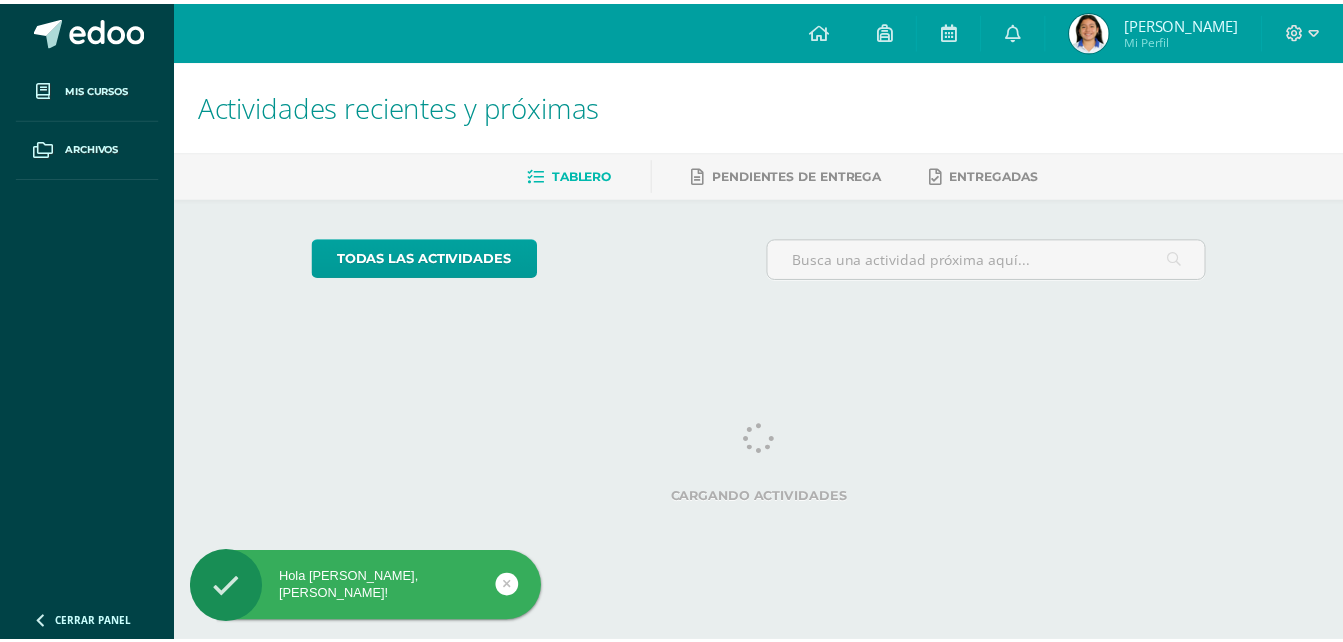 scroll, scrollTop: 0, scrollLeft: 0, axis: both 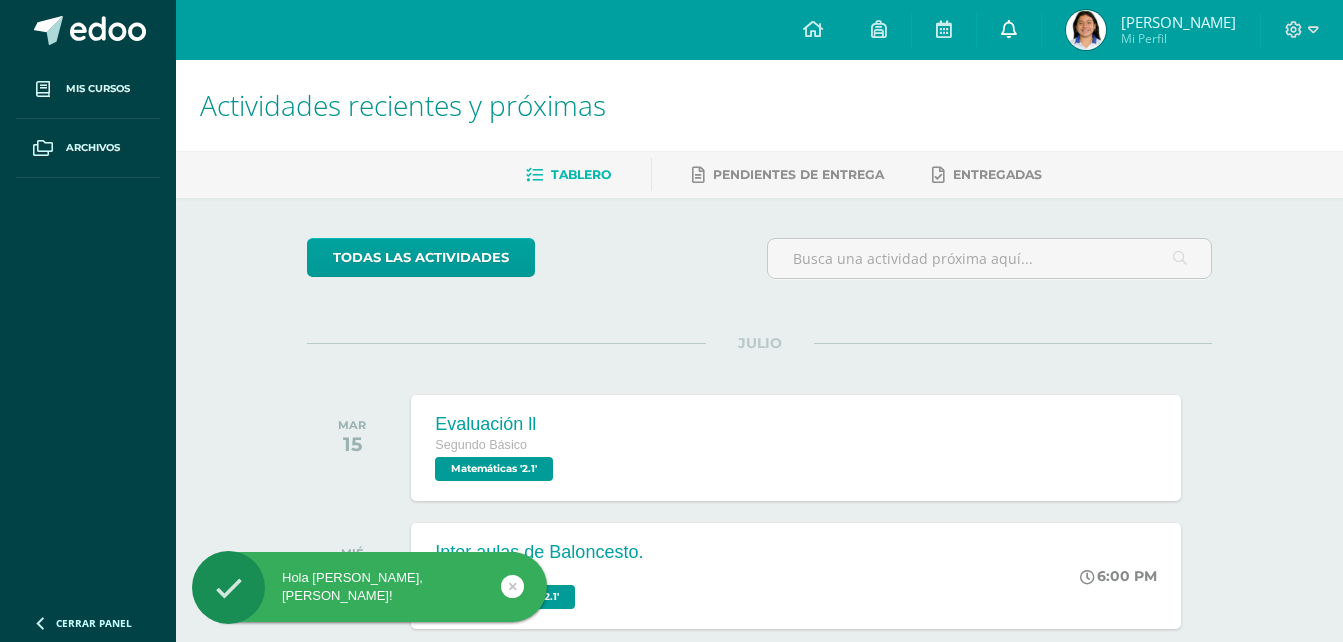 click at bounding box center (1009, 30) 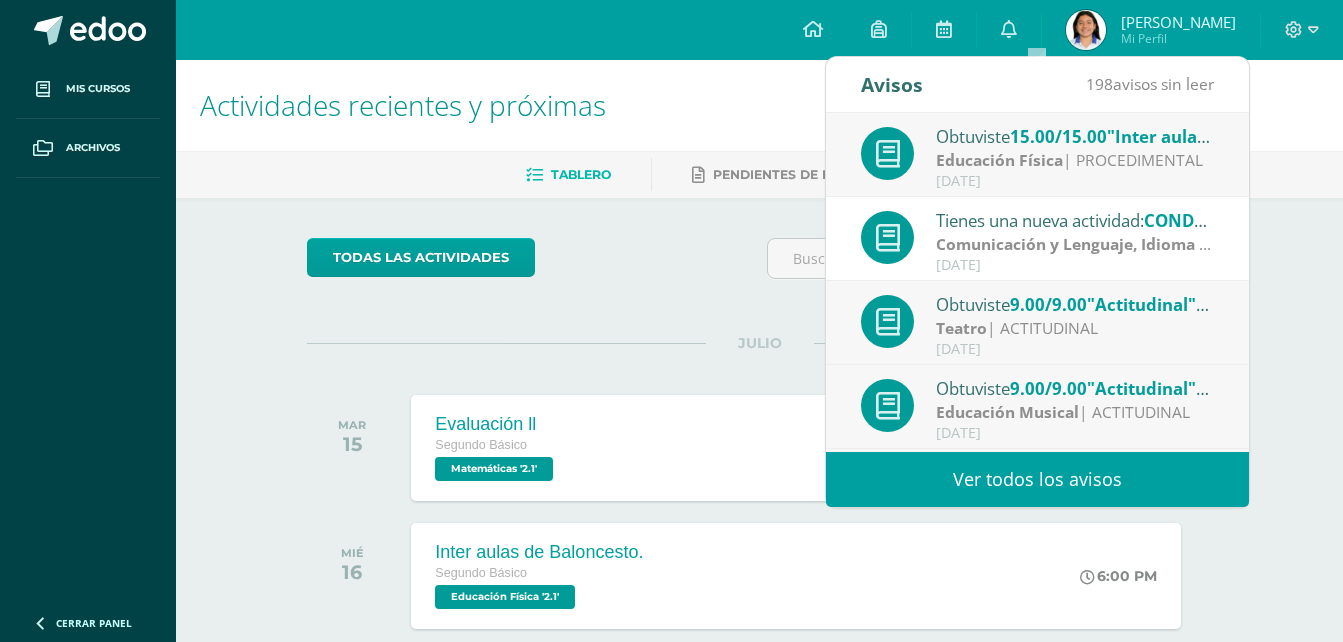 click on "Actividades recientes y próximas" at bounding box center (759, 105) 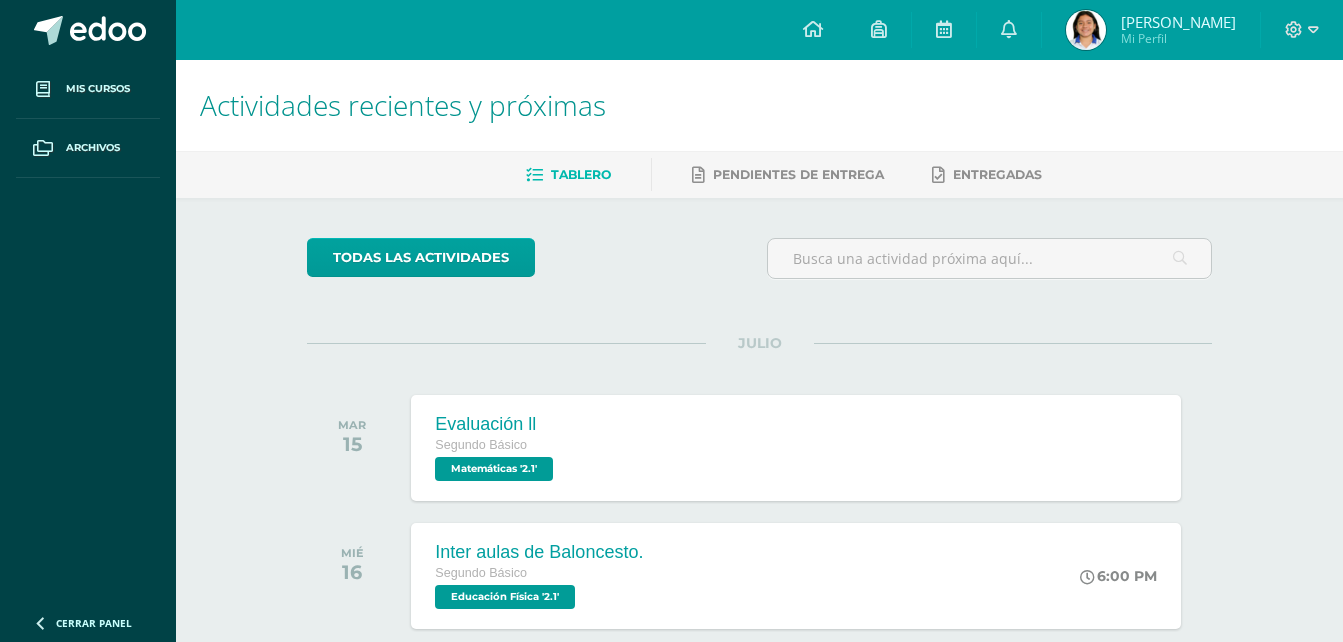 click on "[PERSON_NAME]" at bounding box center [1178, 22] 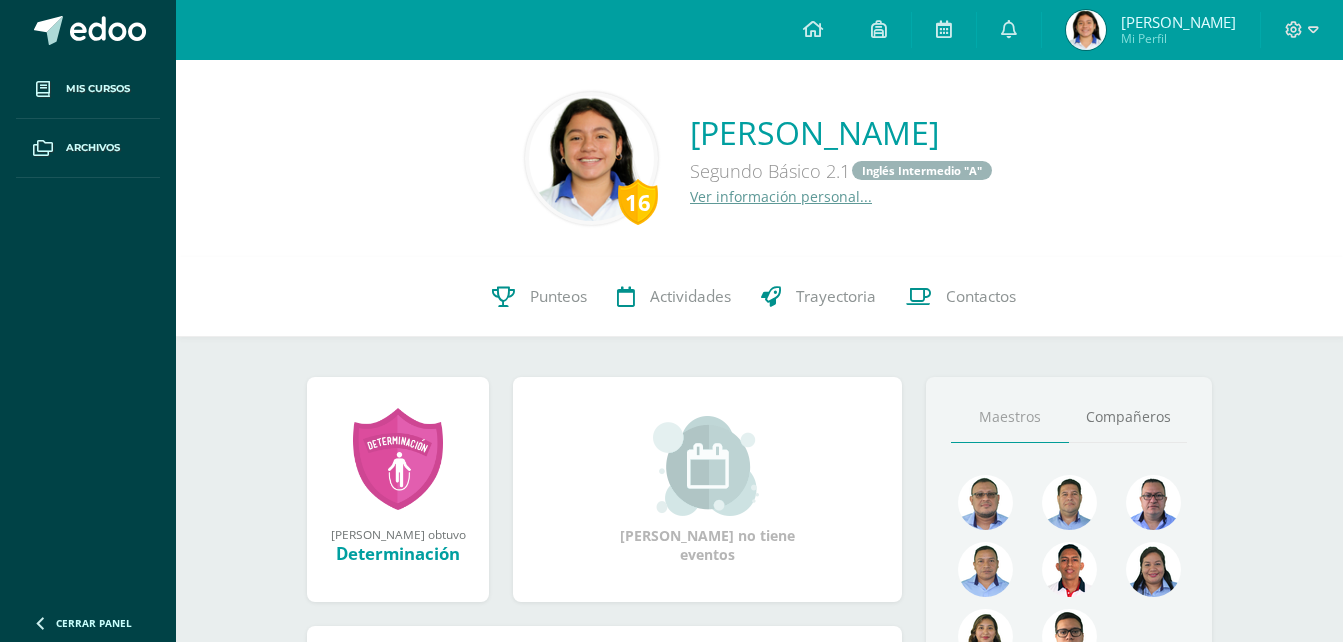 scroll, scrollTop: 0, scrollLeft: 0, axis: both 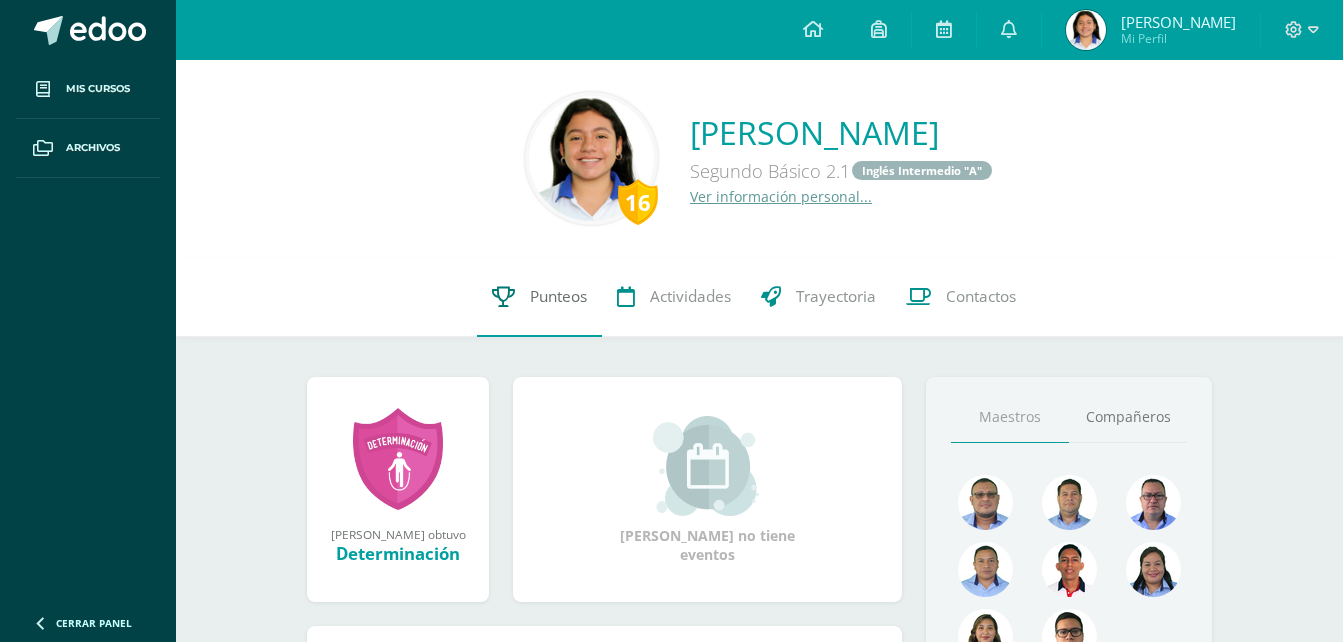click on "Punteos" at bounding box center [558, 296] 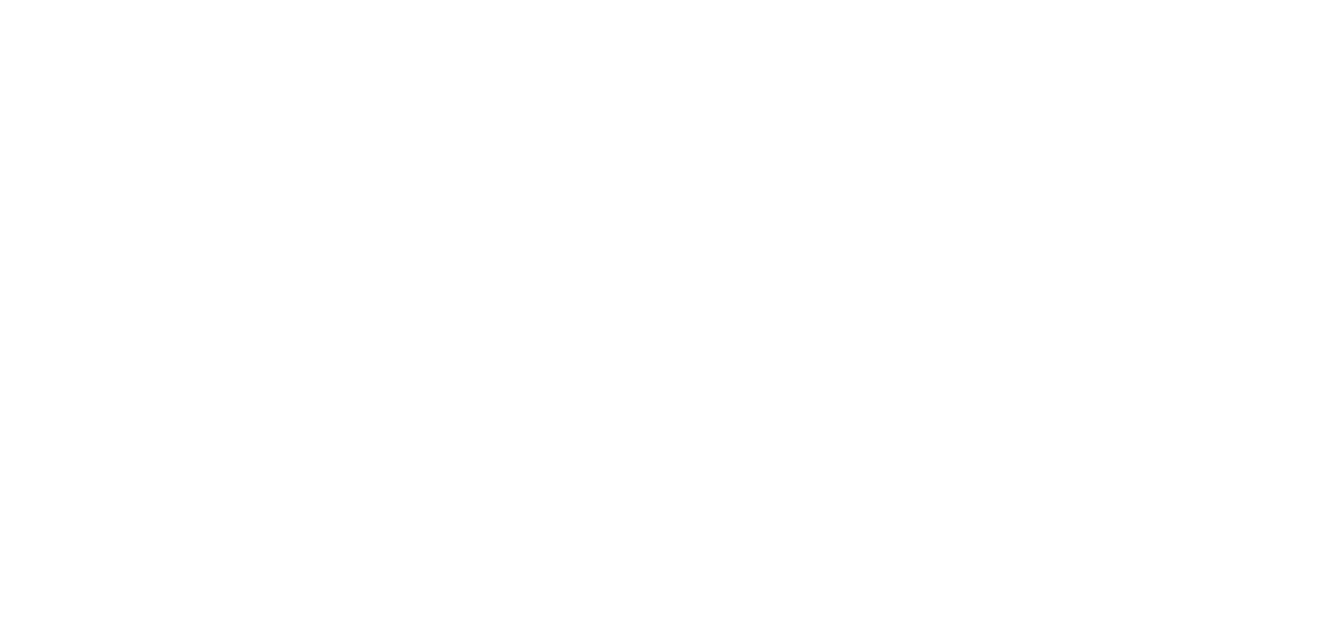 scroll, scrollTop: 0, scrollLeft: 0, axis: both 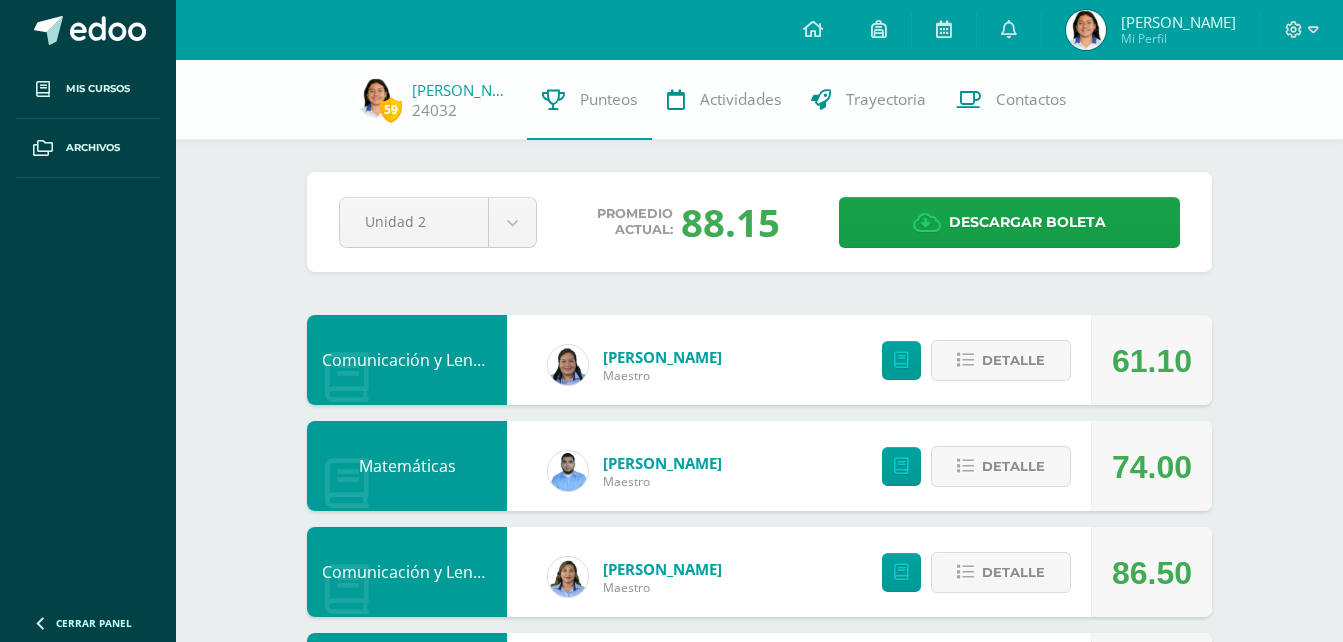drag, startPoint x: 319, startPoint y: 42, endPoint x: 331, endPoint y: 34, distance: 14.422205 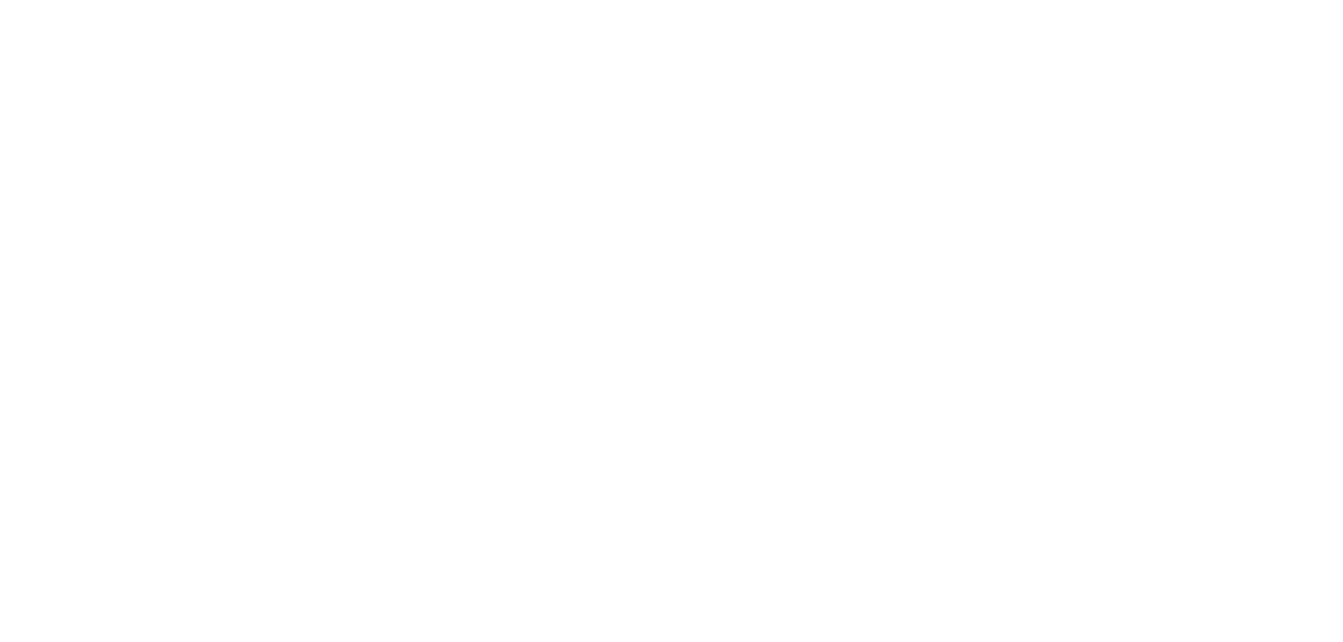 scroll, scrollTop: 0, scrollLeft: 0, axis: both 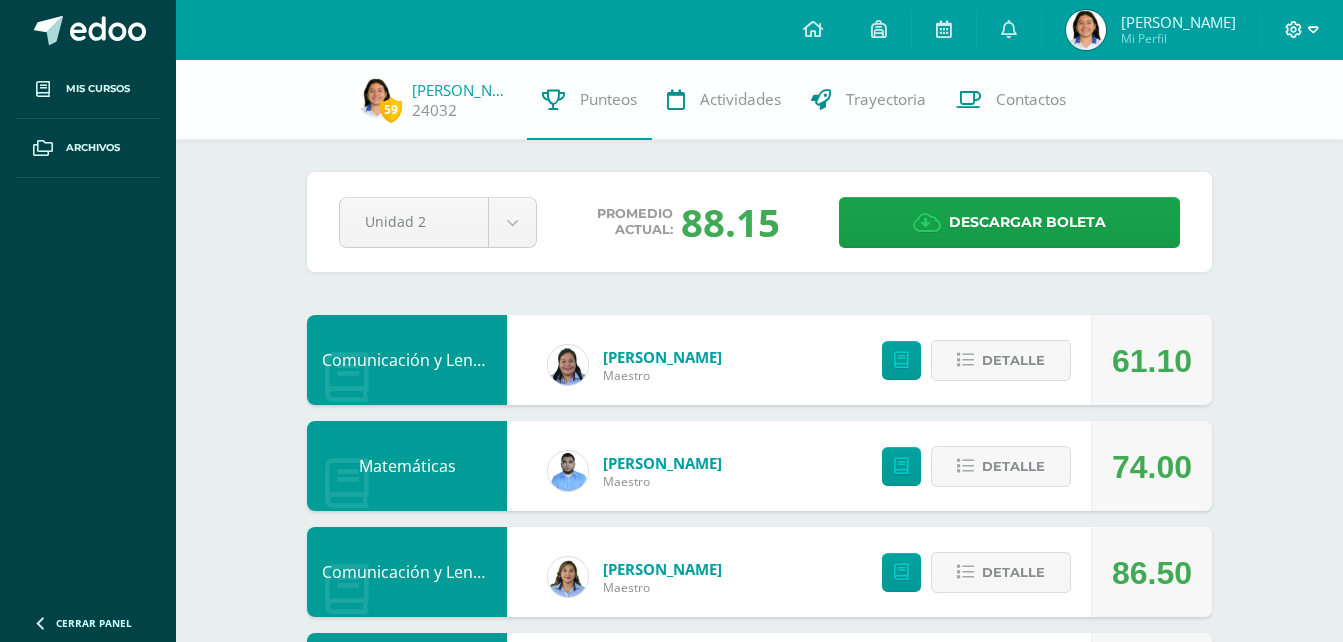 click 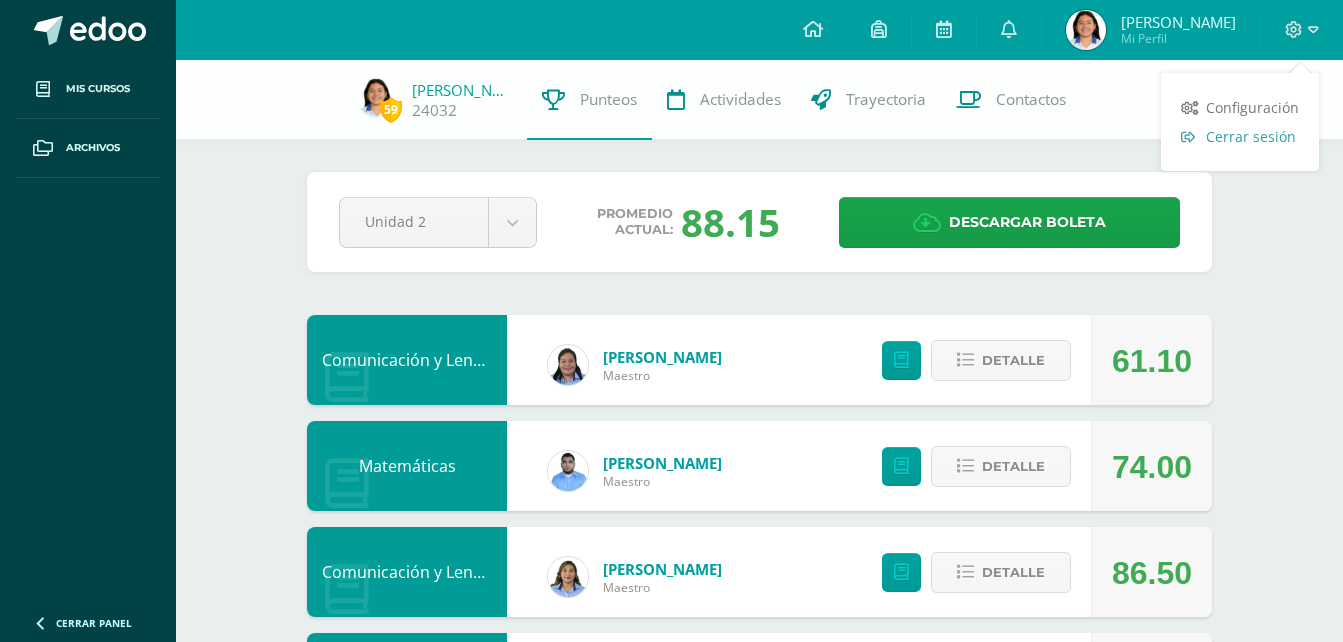 click on "Cerrar sesión" at bounding box center (1251, 136) 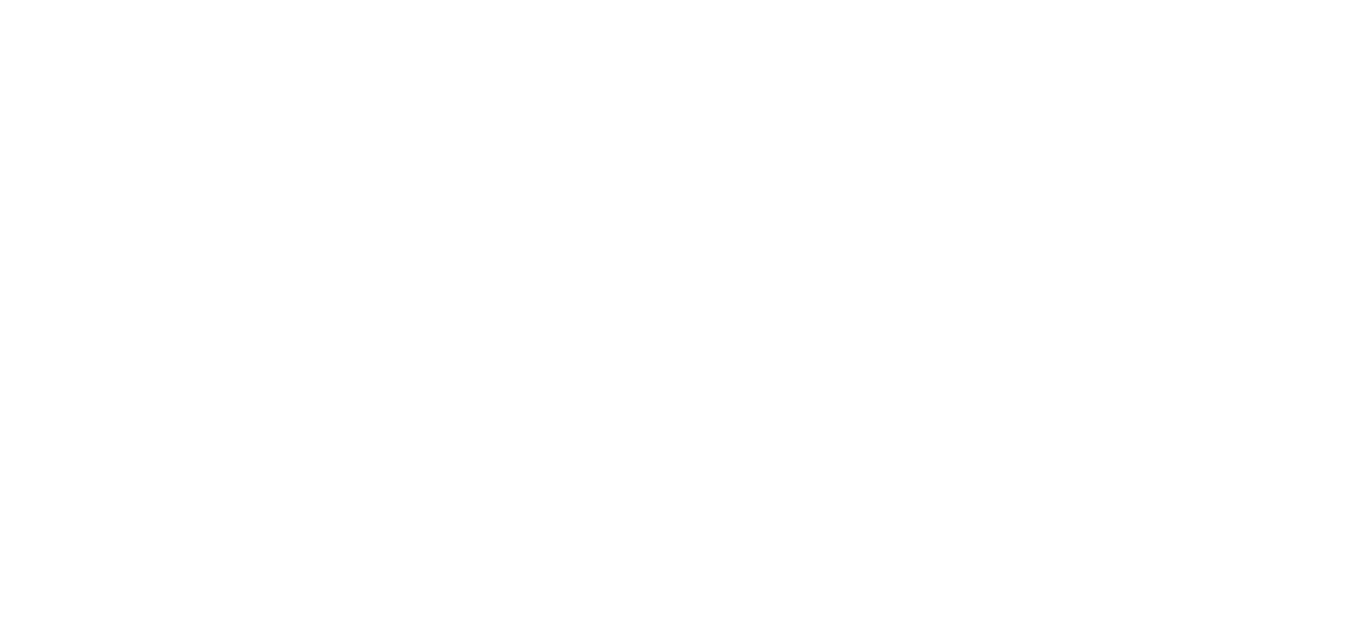 scroll, scrollTop: 0, scrollLeft: 0, axis: both 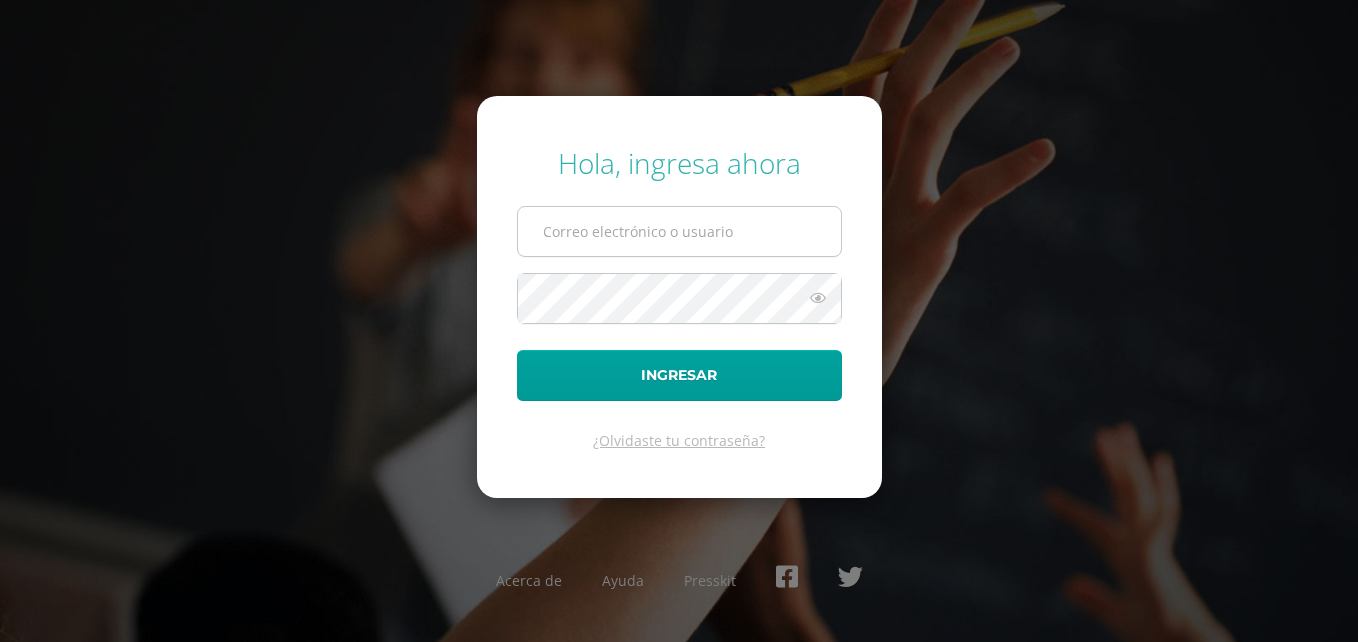 click at bounding box center [679, 231] 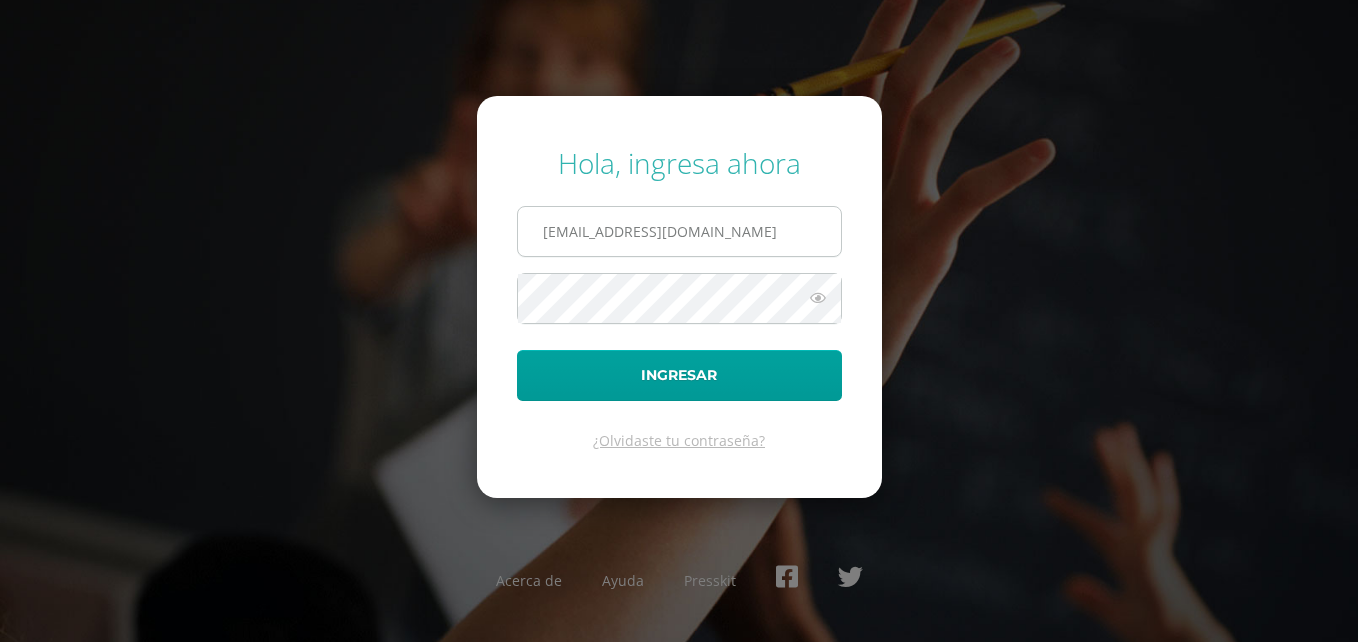click on "[EMAIL_ADDRESS][DOMAIN_NAME]" at bounding box center [679, 231] 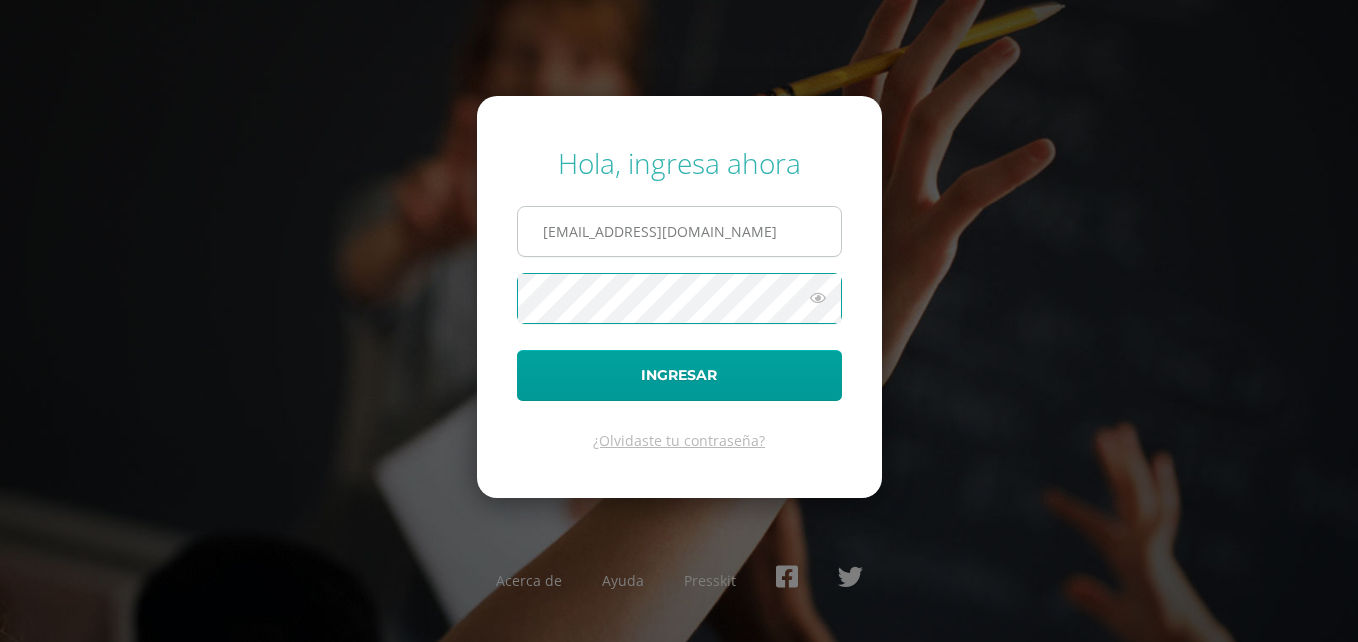 click on "Ingresar" at bounding box center [679, 375] 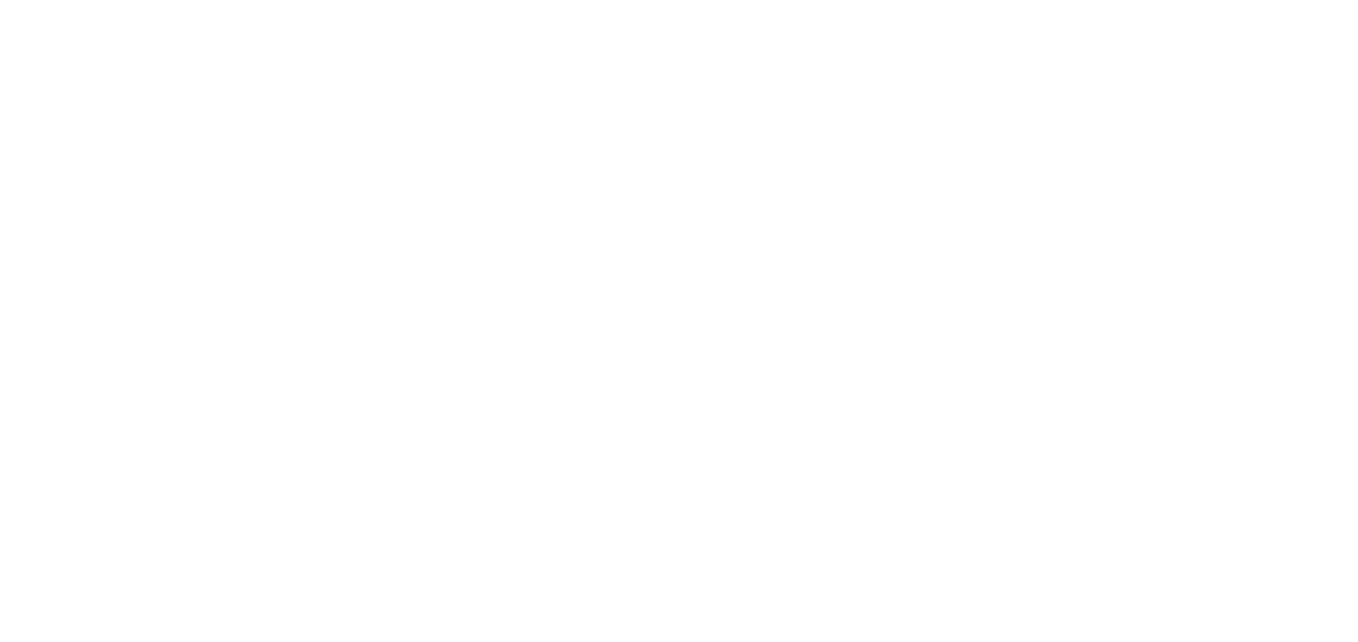 scroll, scrollTop: 0, scrollLeft: 0, axis: both 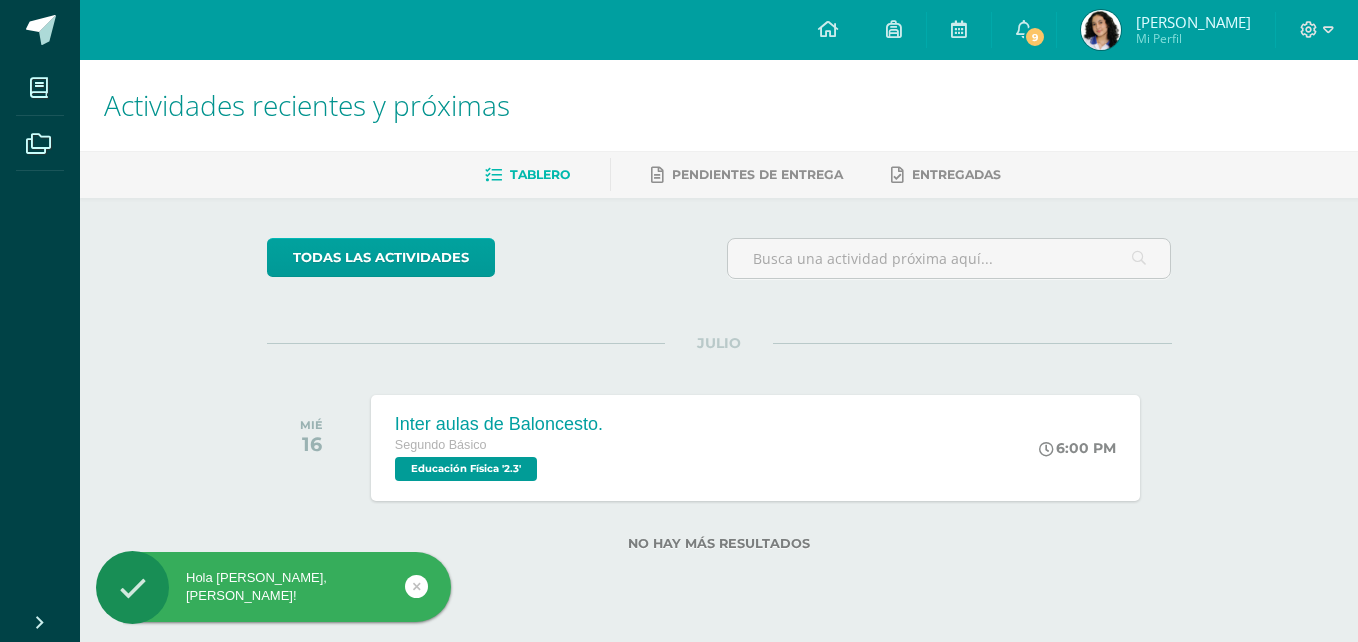 click at bounding box center [1101, 30] 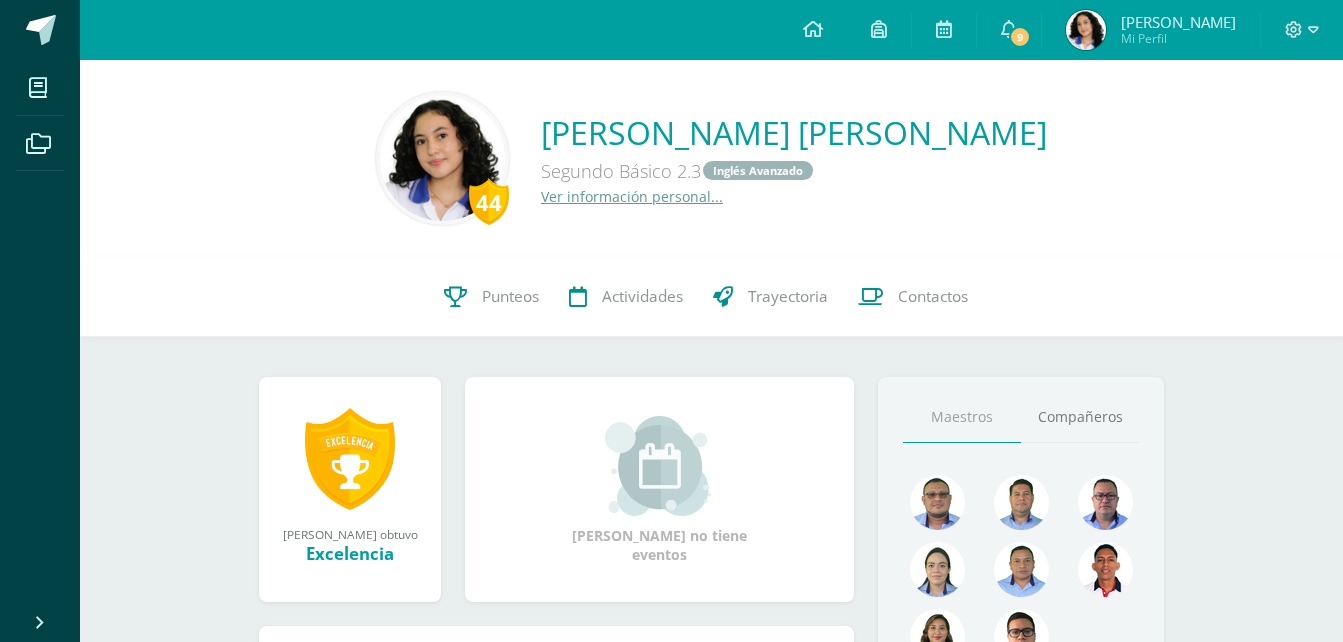 scroll, scrollTop: 0, scrollLeft: 0, axis: both 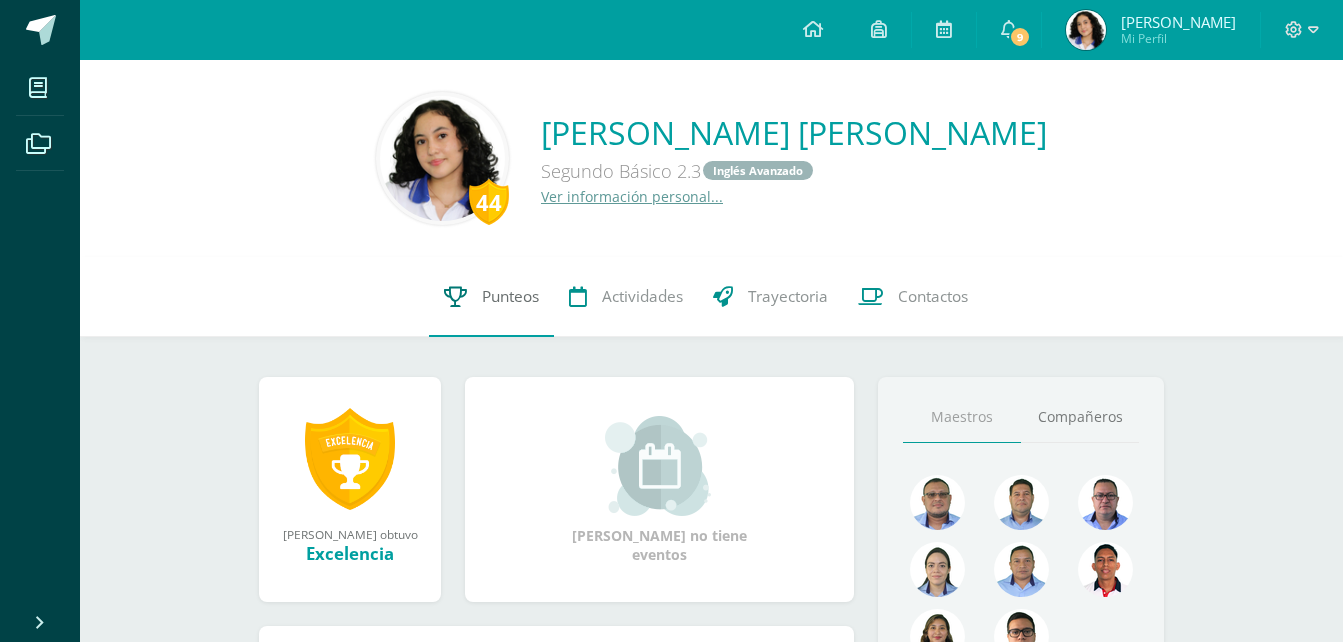 click on "Punteos" at bounding box center (491, 297) 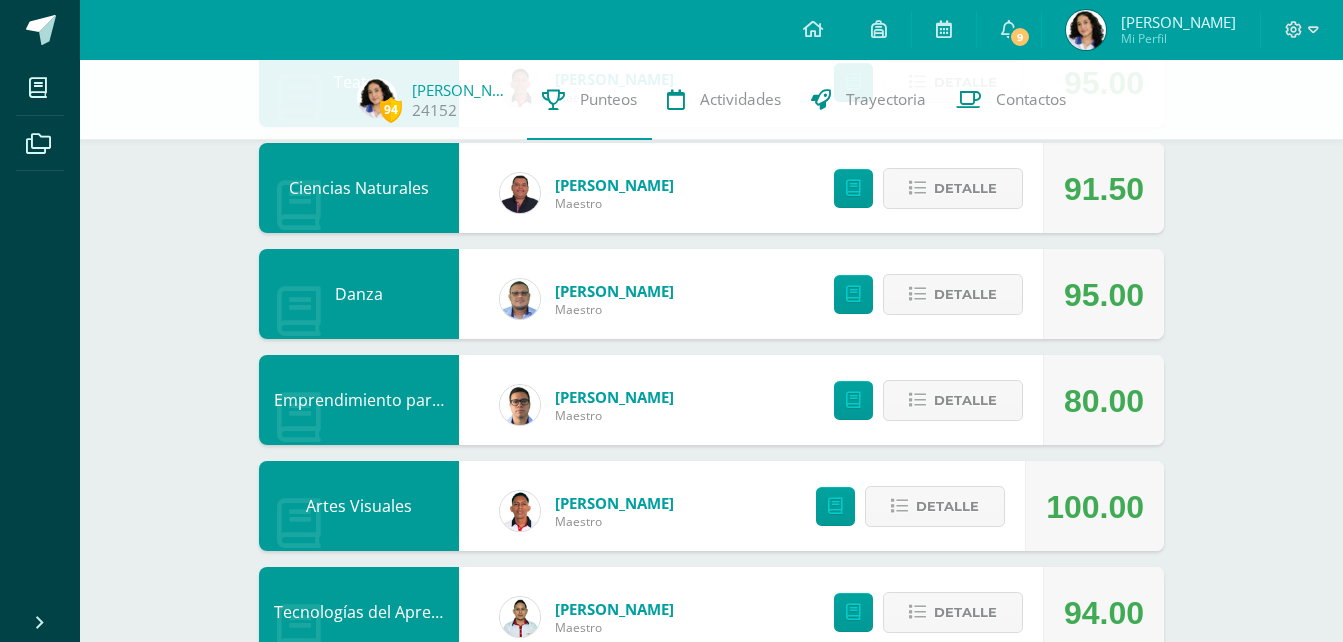 scroll, scrollTop: 1100, scrollLeft: 0, axis: vertical 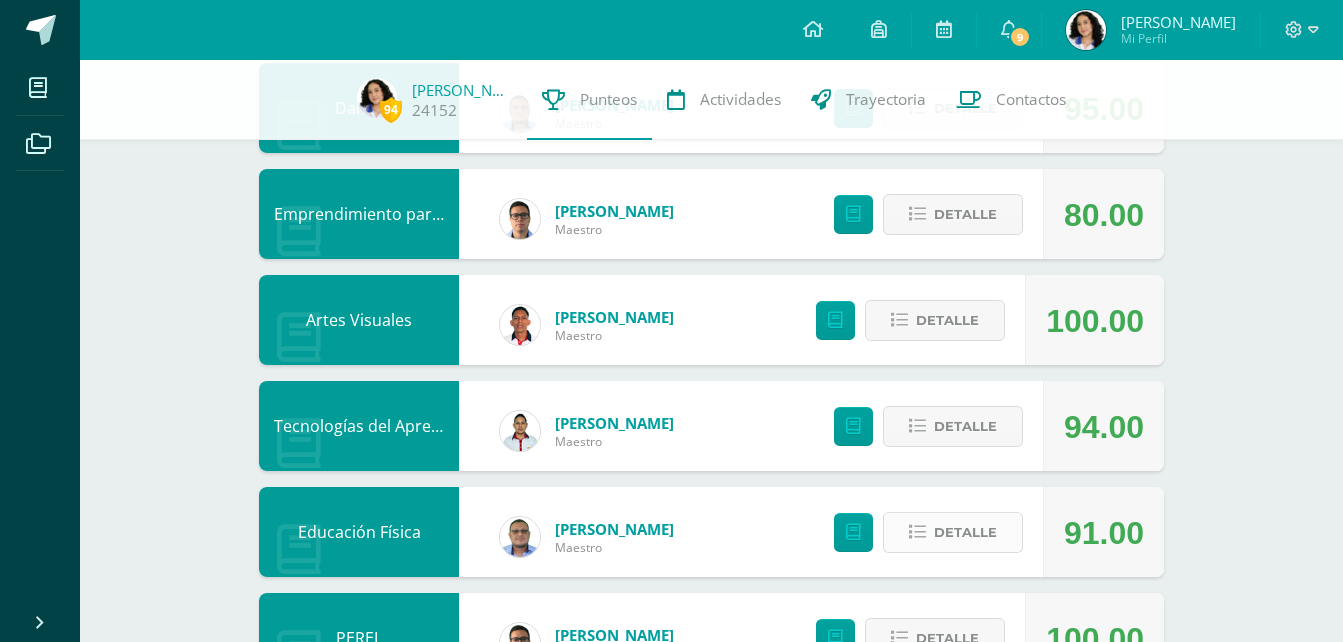 click on "Detalle" at bounding box center [965, 532] 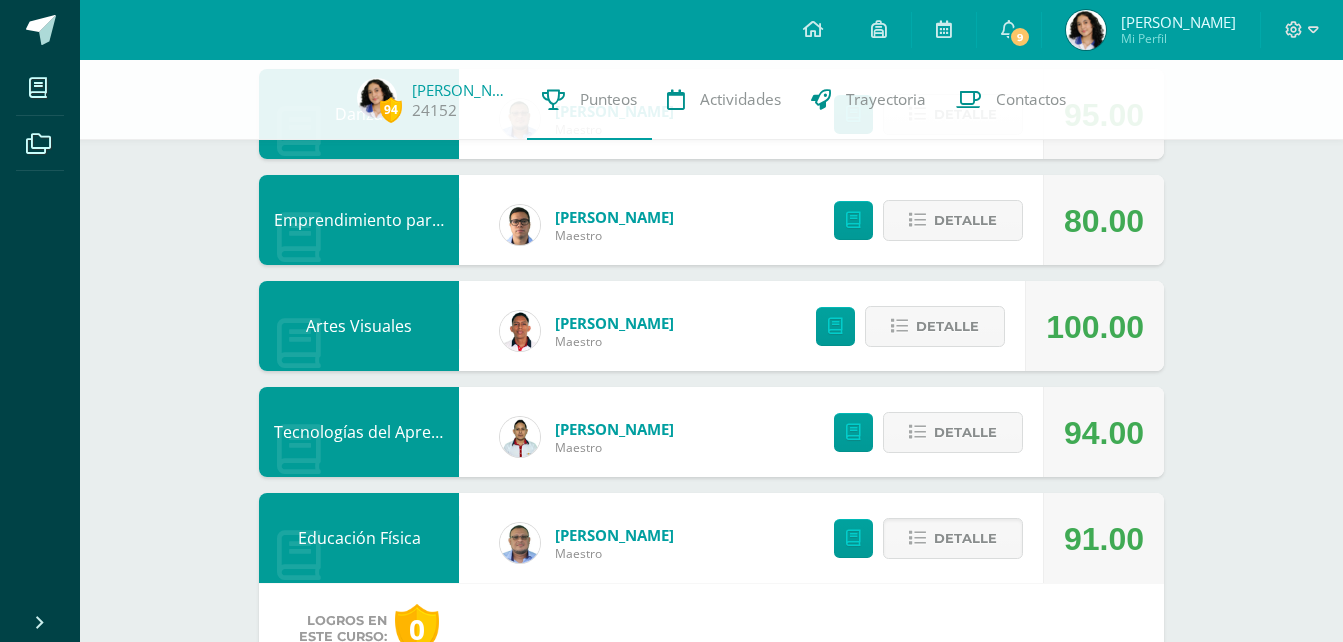scroll, scrollTop: 1093, scrollLeft: 0, axis: vertical 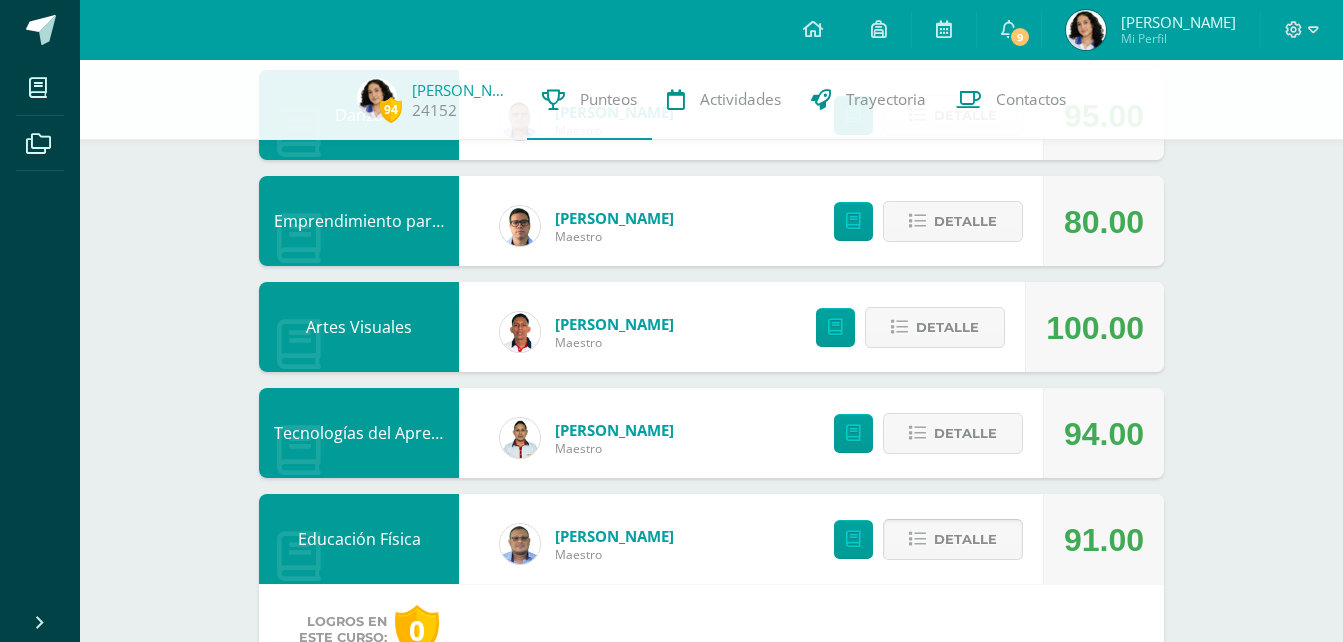 click on "Detalle" at bounding box center (965, 539) 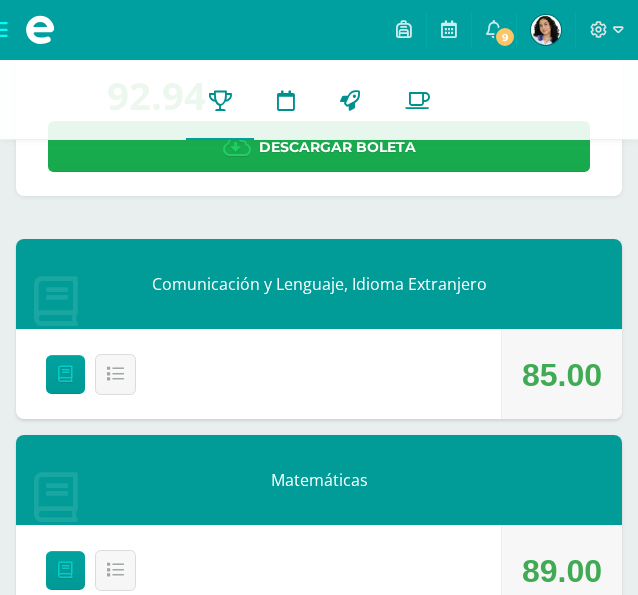 scroll, scrollTop: 200, scrollLeft: 0, axis: vertical 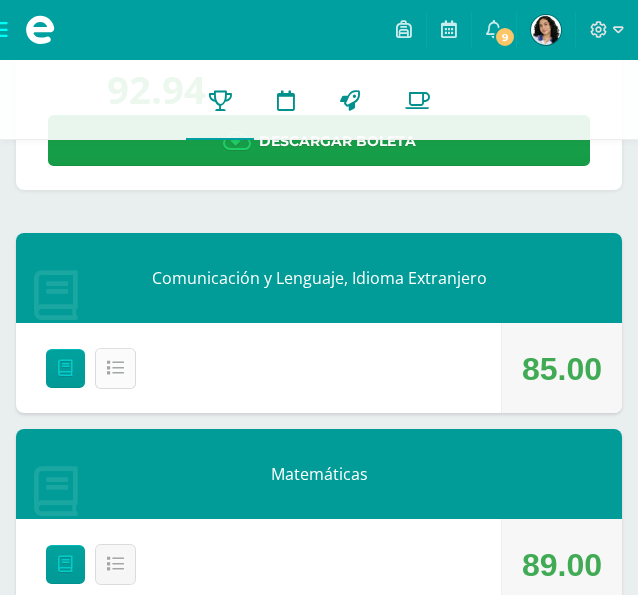 click on "Detalle" at bounding box center [0, 0] 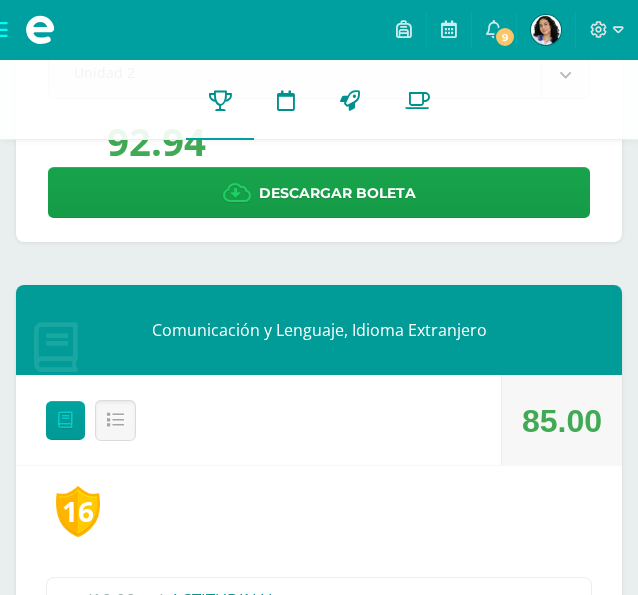 scroll, scrollTop: 100, scrollLeft: 0, axis: vertical 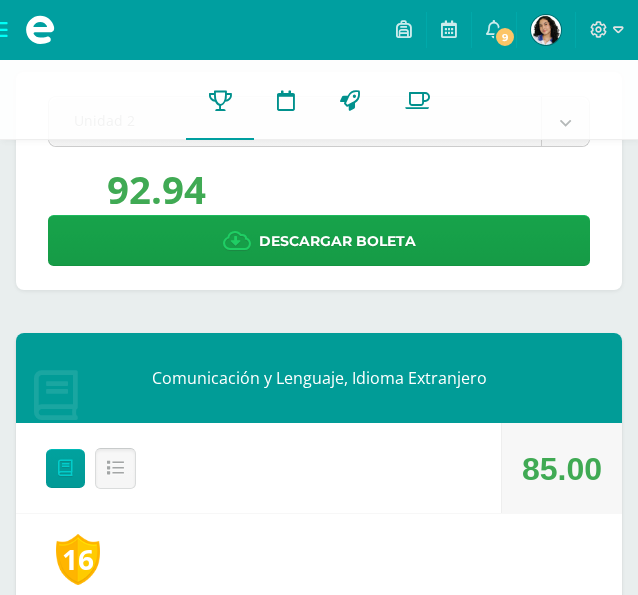click on "Detalle" at bounding box center [0, 0] 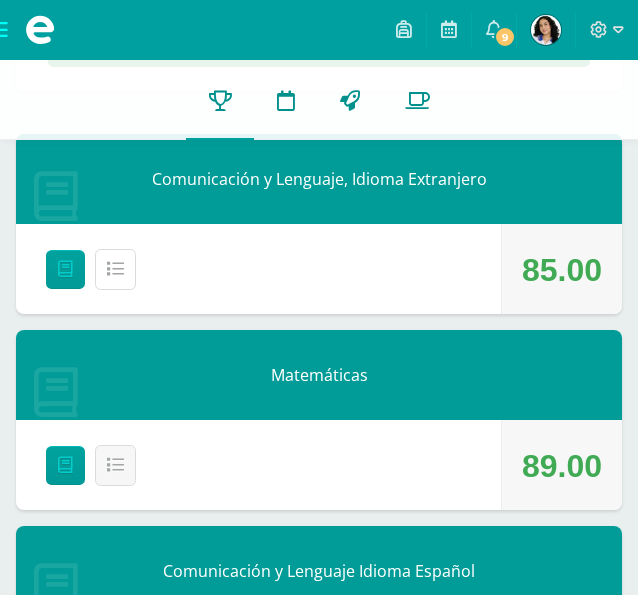 scroll, scrollTop: 300, scrollLeft: 0, axis: vertical 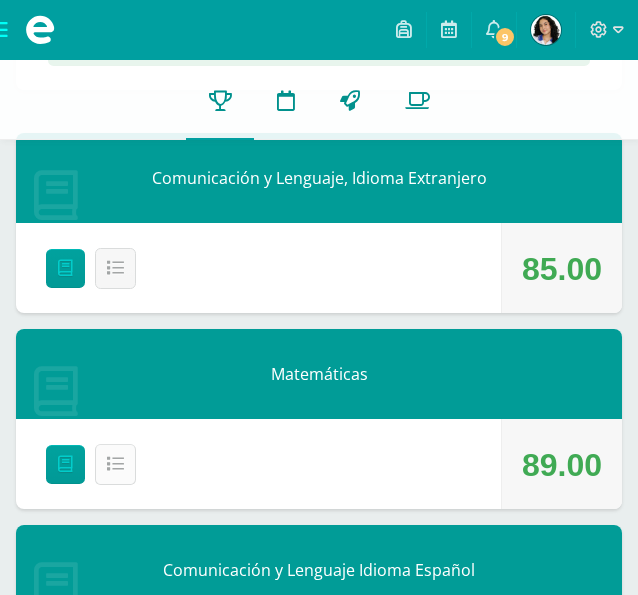 click on "Detalle" at bounding box center [0, 0] 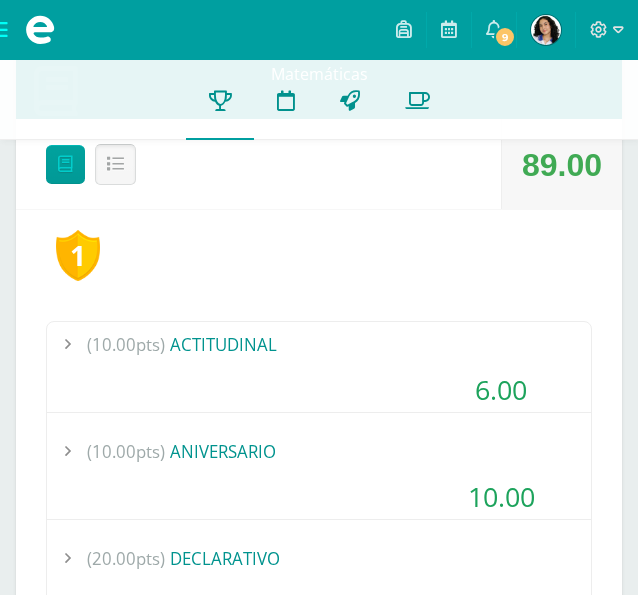 scroll, scrollTop: 700, scrollLeft: 0, axis: vertical 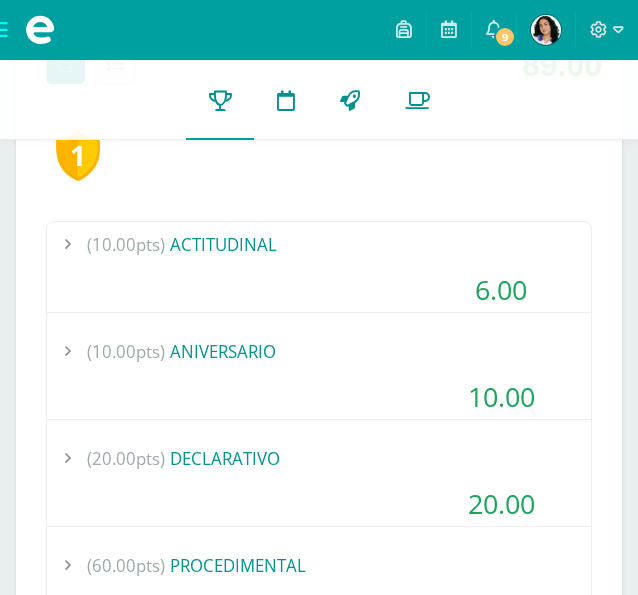click on "(60.00pts)
PROCEDIMENTAL" at bounding box center (319, 565) 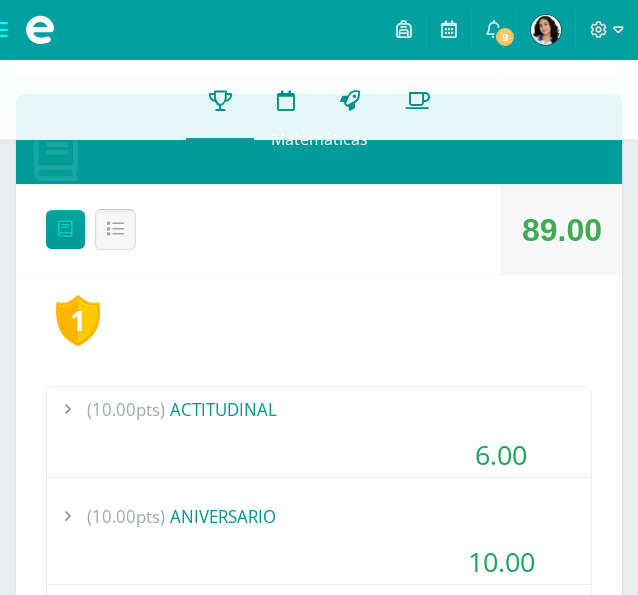scroll, scrollTop: 500, scrollLeft: 0, axis: vertical 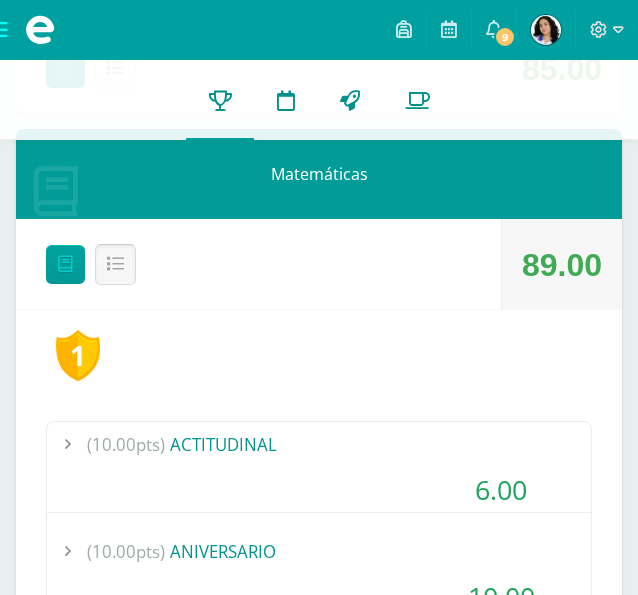 click at bounding box center (115, 264) 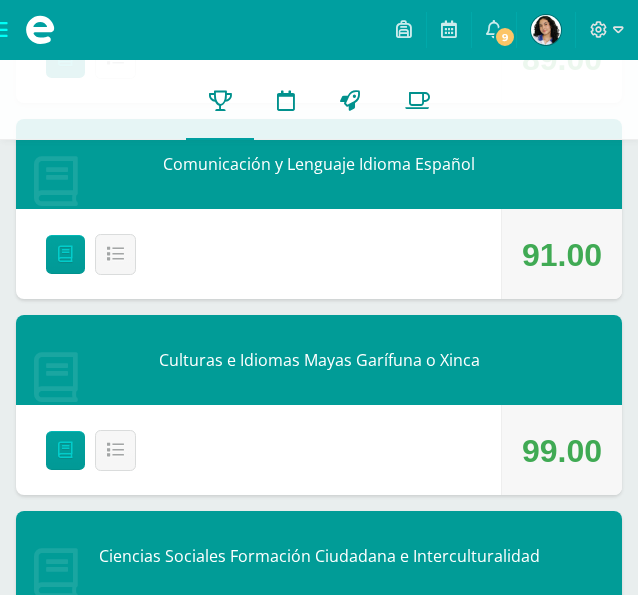 scroll, scrollTop: 800, scrollLeft: 0, axis: vertical 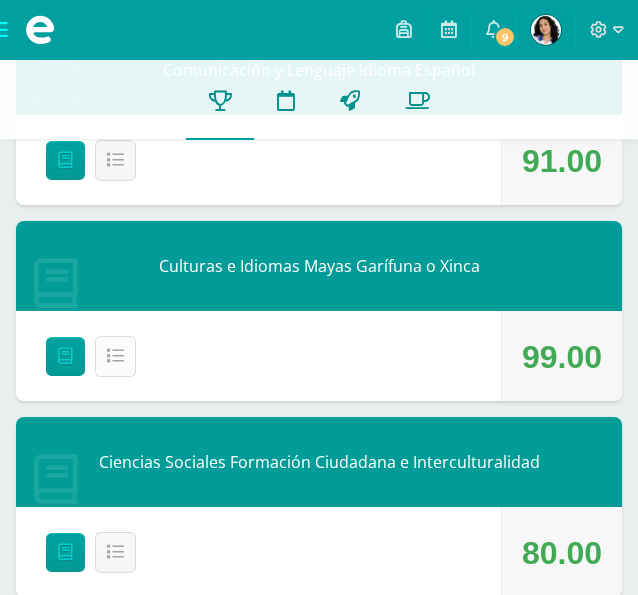 click on "Detalle" at bounding box center [0, 0] 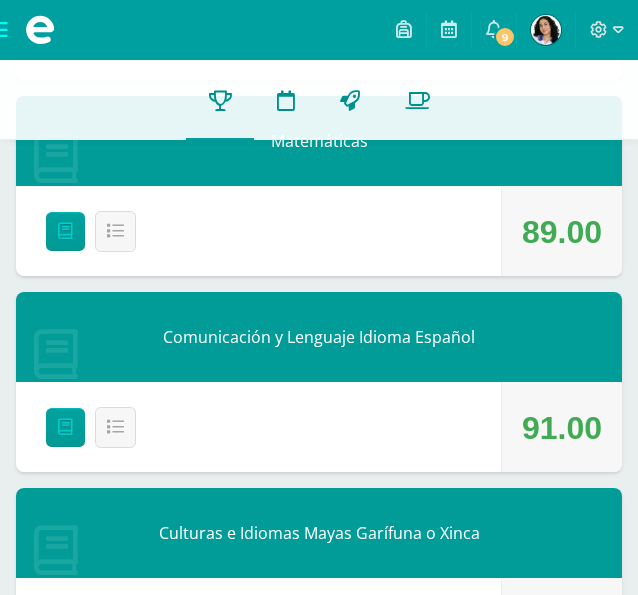 scroll, scrollTop: 500, scrollLeft: 0, axis: vertical 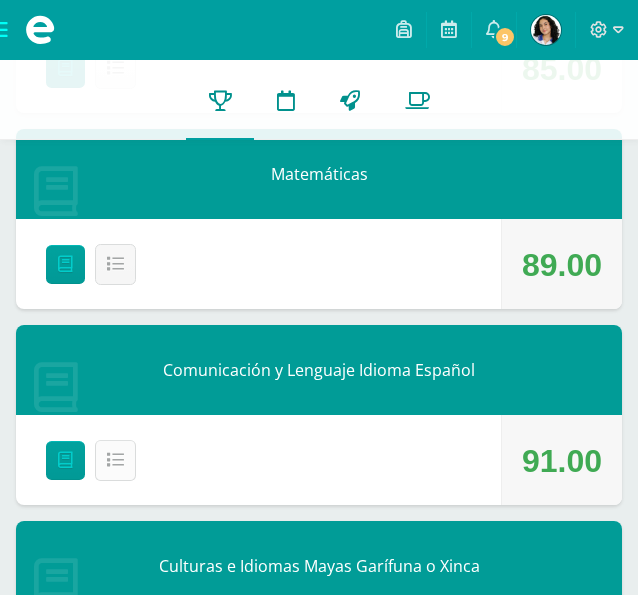 click on "Detalle" at bounding box center (0, 0) 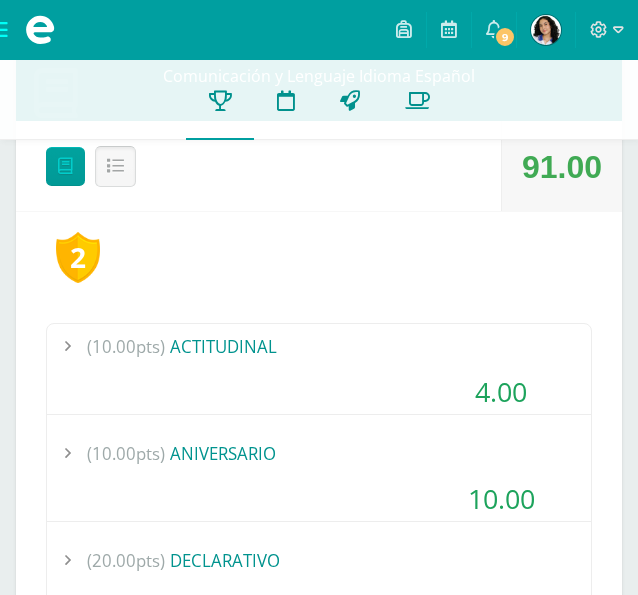 scroll, scrollTop: 800, scrollLeft: 0, axis: vertical 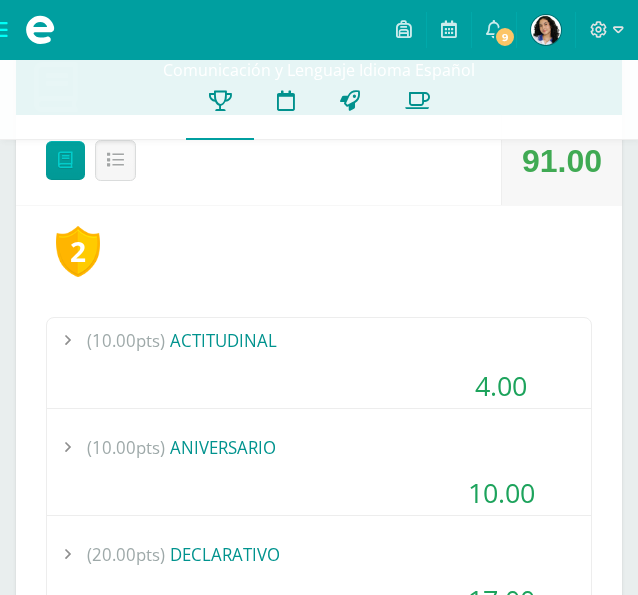 click on "(10.00pts)
ACTITUDINAL" at bounding box center [319, 340] 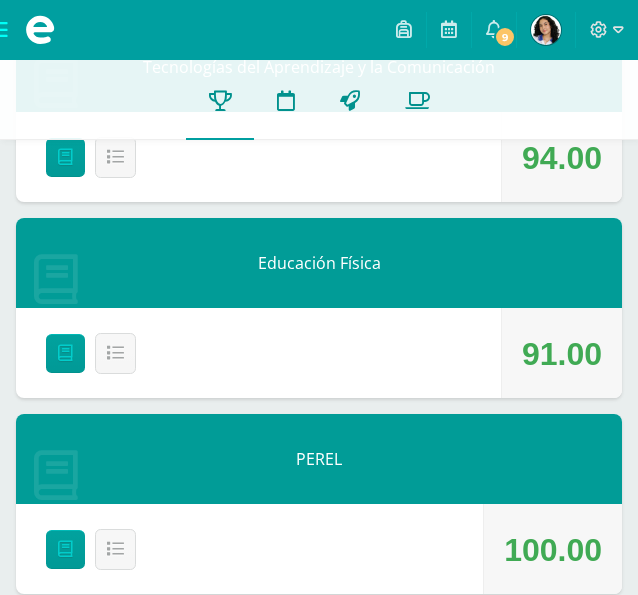scroll, scrollTop: 4207, scrollLeft: 0, axis: vertical 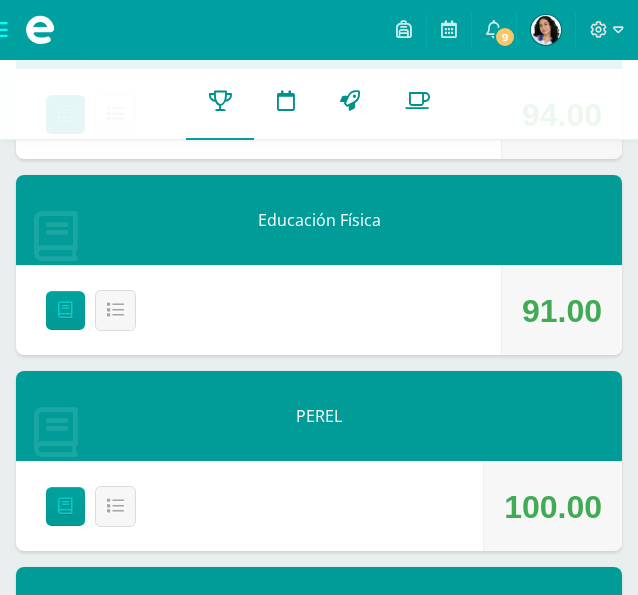 click on "Detalle" at bounding box center (0, 0) 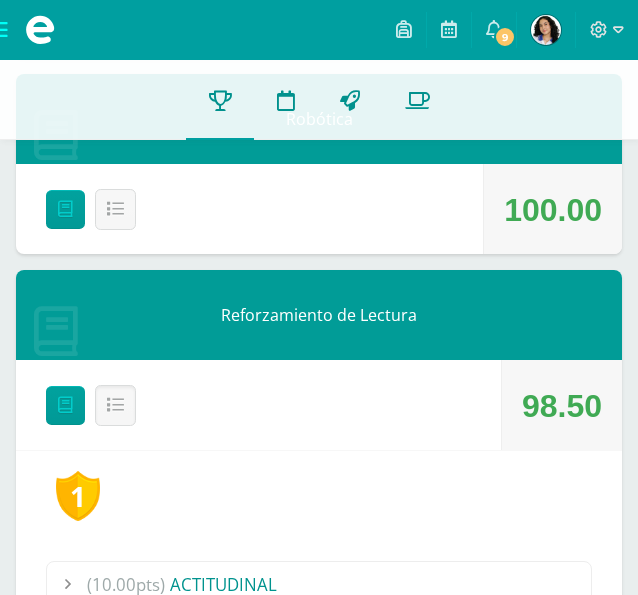 scroll, scrollTop: 4707, scrollLeft: 0, axis: vertical 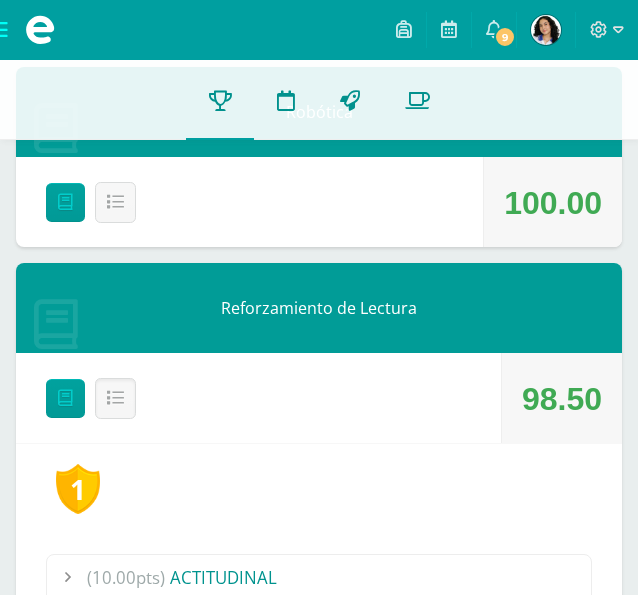 click on "(10.00pts)
ACTITUDINAL" at bounding box center (319, 577) 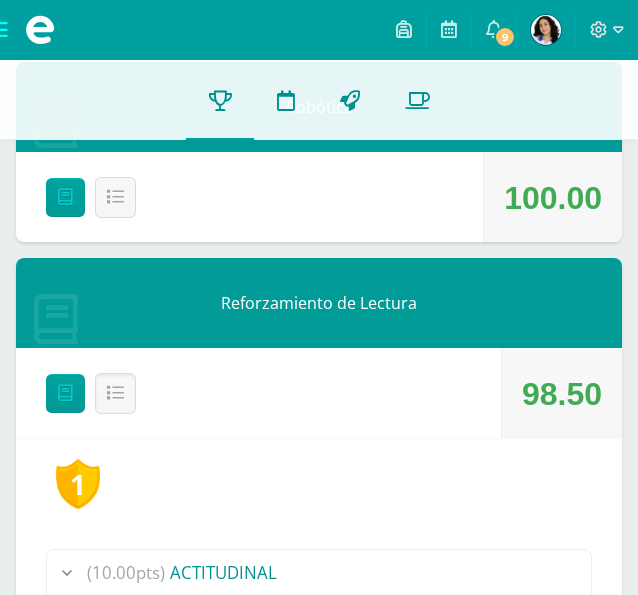 scroll, scrollTop: 4516, scrollLeft: 0, axis: vertical 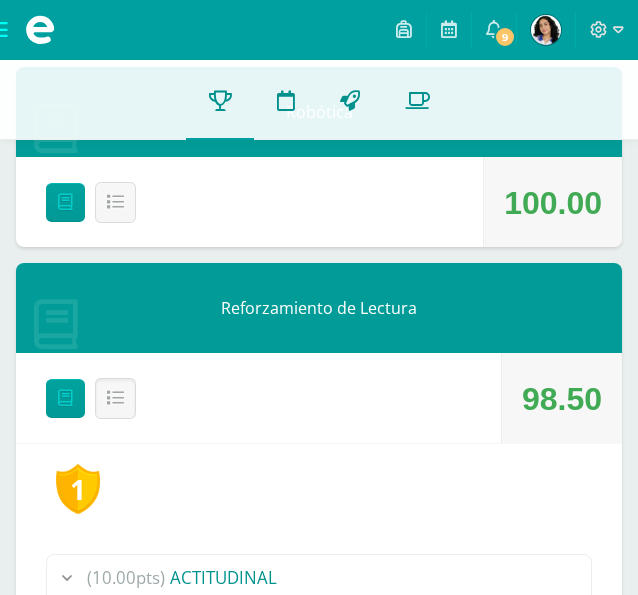 click on "(10.00pts)
ACTITUDINAL" at bounding box center (319, 577) 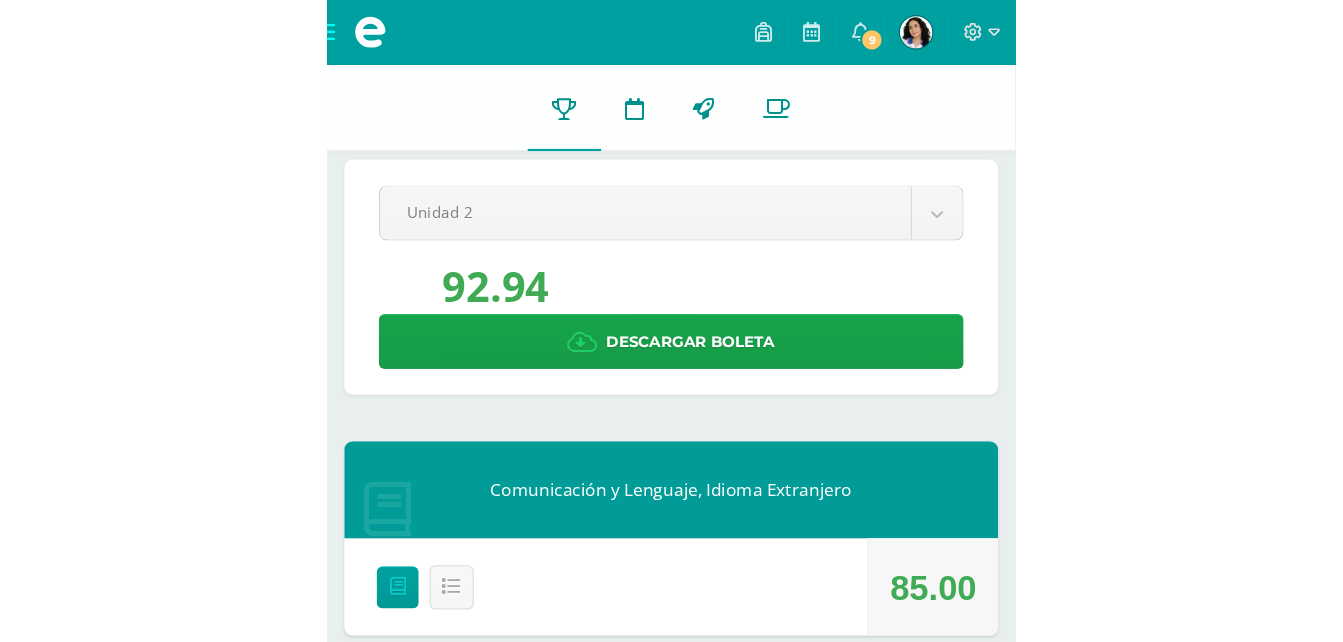 scroll, scrollTop: 0, scrollLeft: 0, axis: both 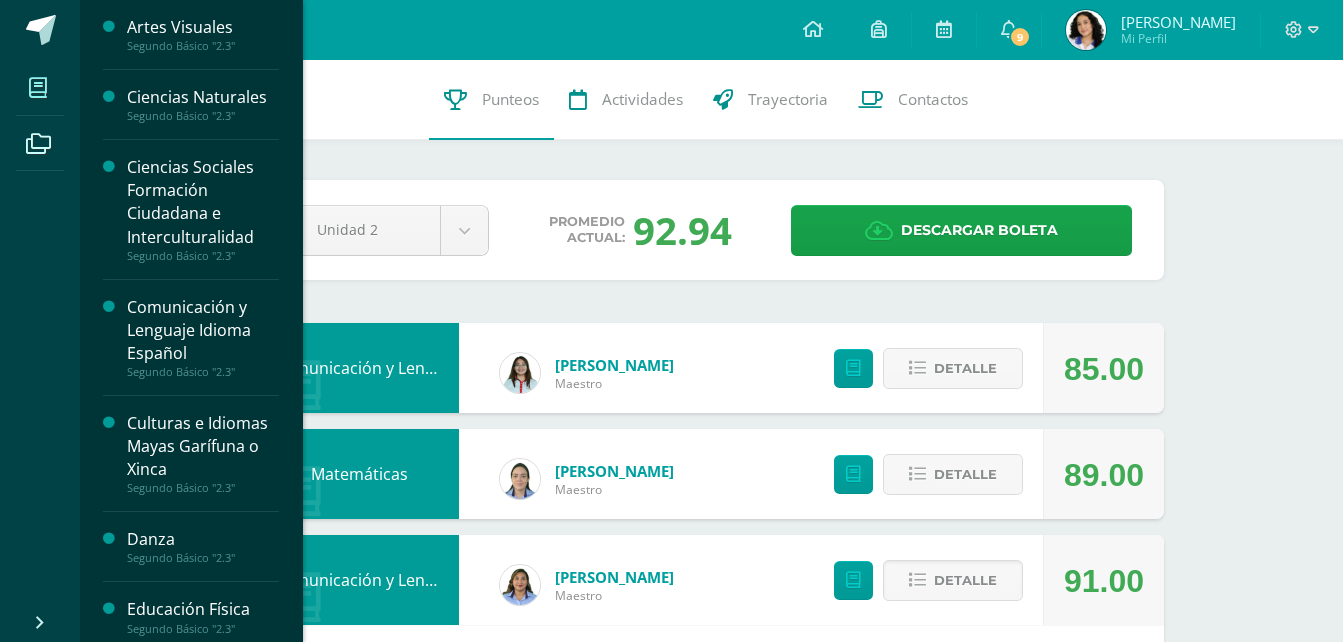 click at bounding box center (38, 88) 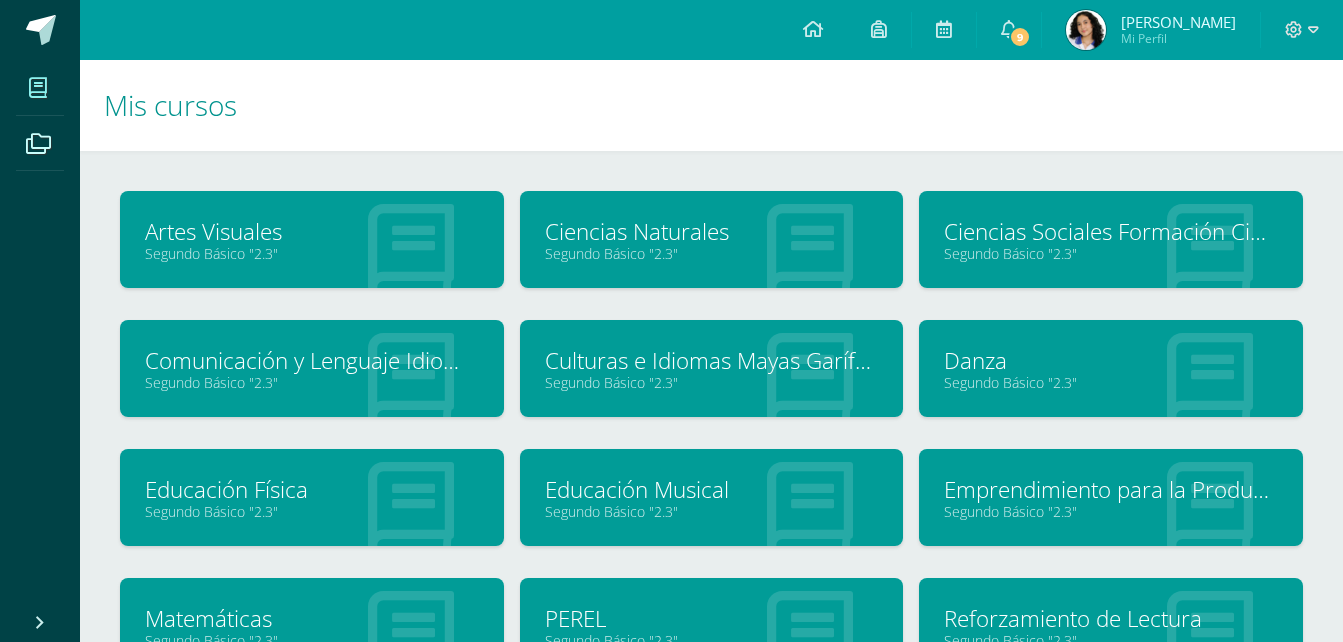 scroll, scrollTop: 100, scrollLeft: 0, axis: vertical 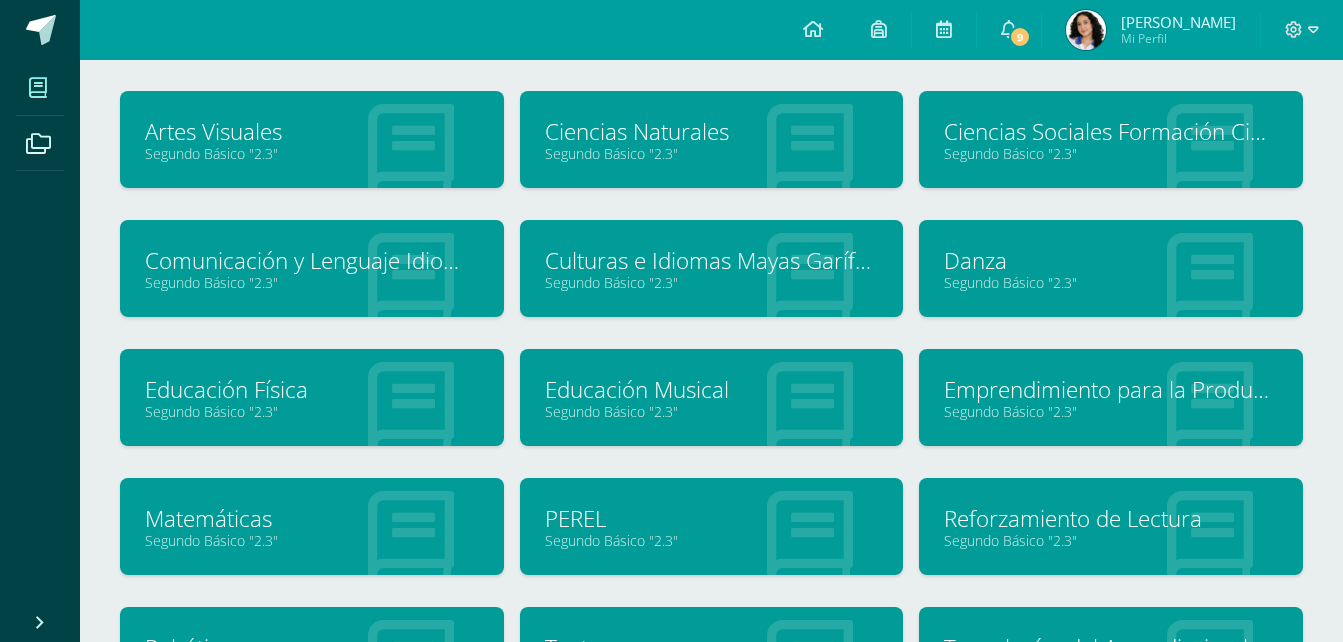click on "Matemáticas" at bounding box center [312, 518] 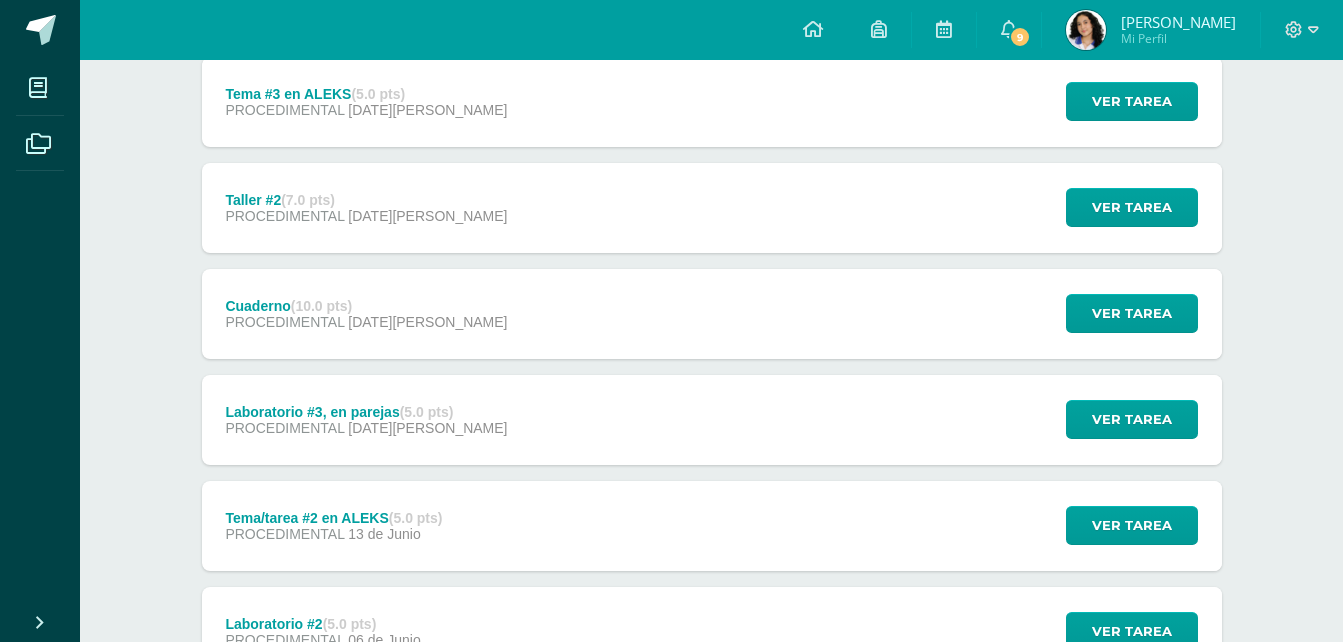 scroll, scrollTop: 600, scrollLeft: 0, axis: vertical 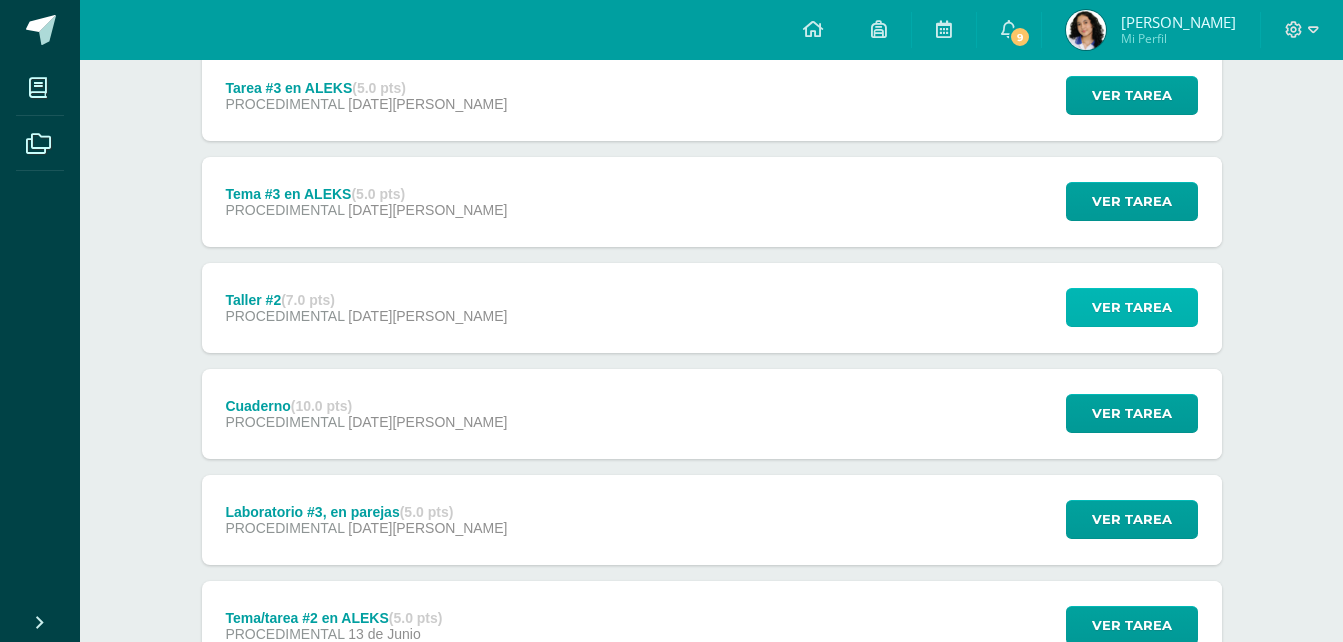 click on "Ver tarea" at bounding box center (1132, 307) 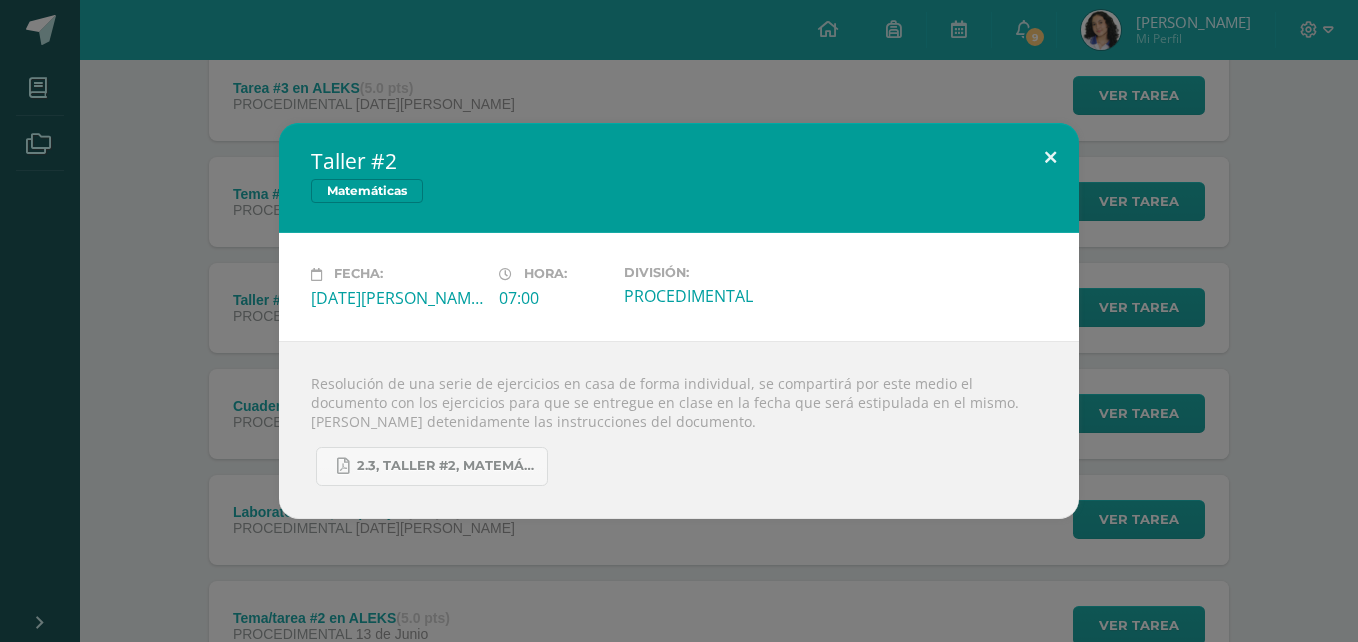 click at bounding box center [1050, 157] 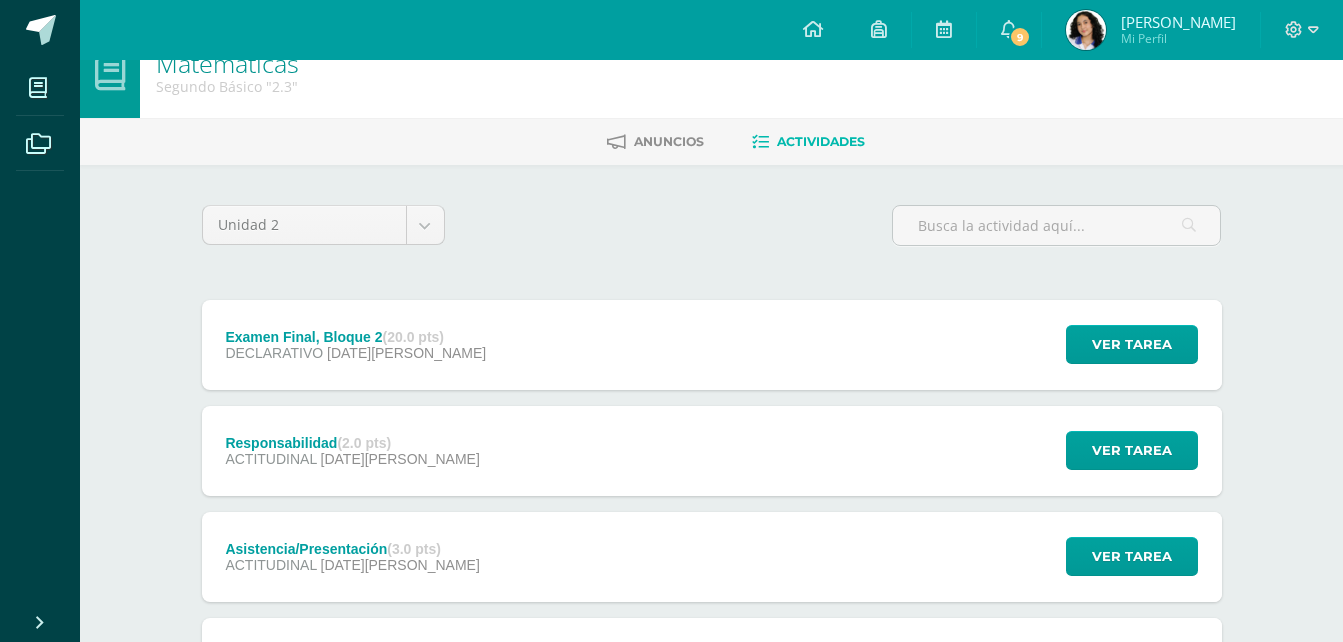 scroll, scrollTop: 0, scrollLeft: 0, axis: both 